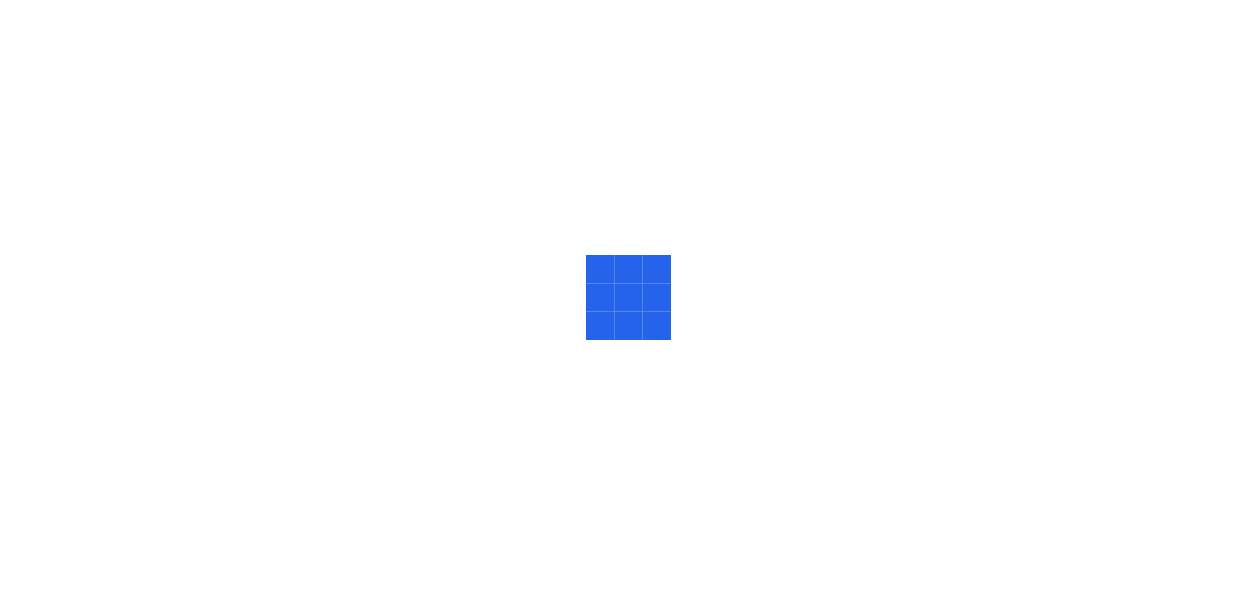 scroll, scrollTop: 0, scrollLeft: 0, axis: both 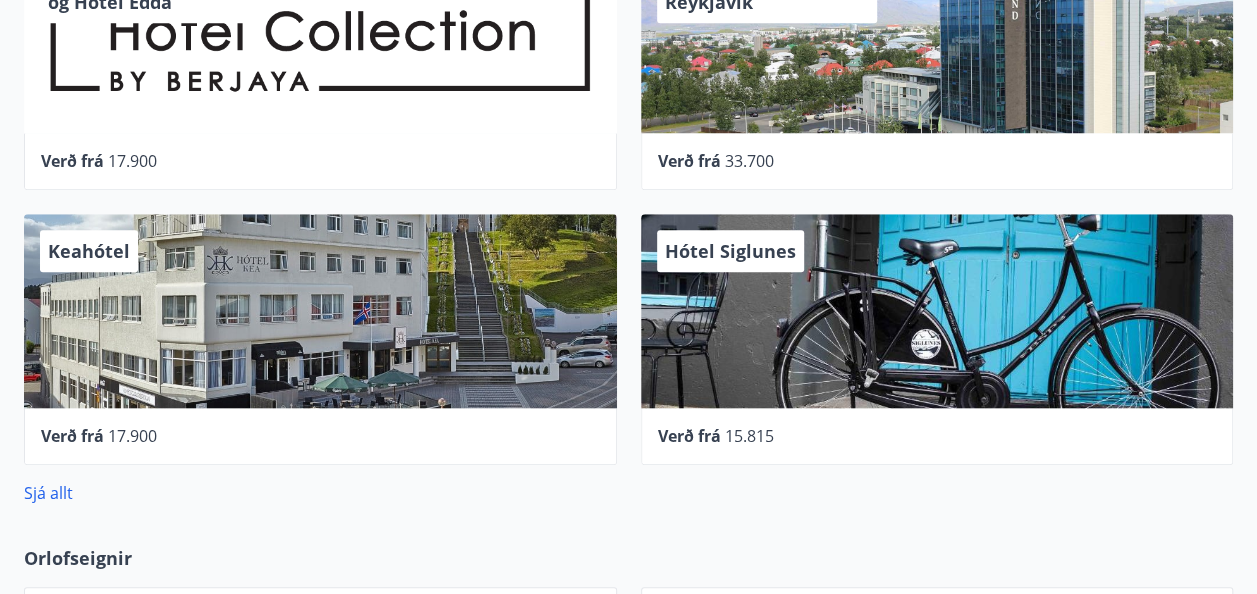 click on "Keahótel" at bounding box center (320, 311) 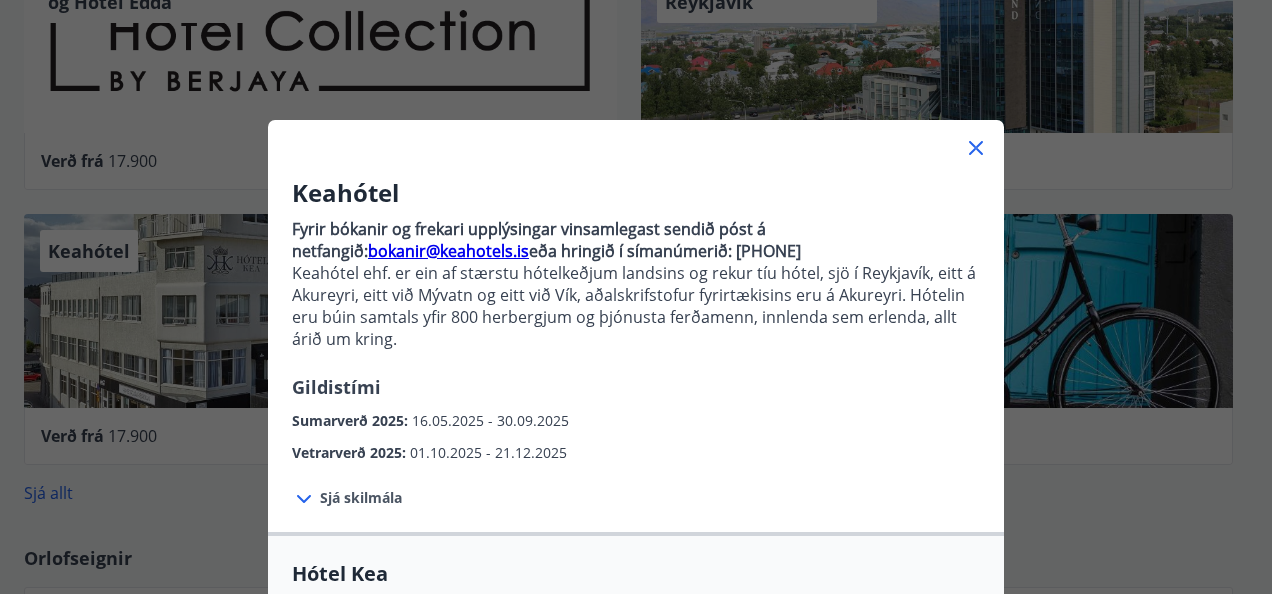 click on "Vetrarverð 2025 : [DATE] - [DATE]" at bounding box center (636, 448) 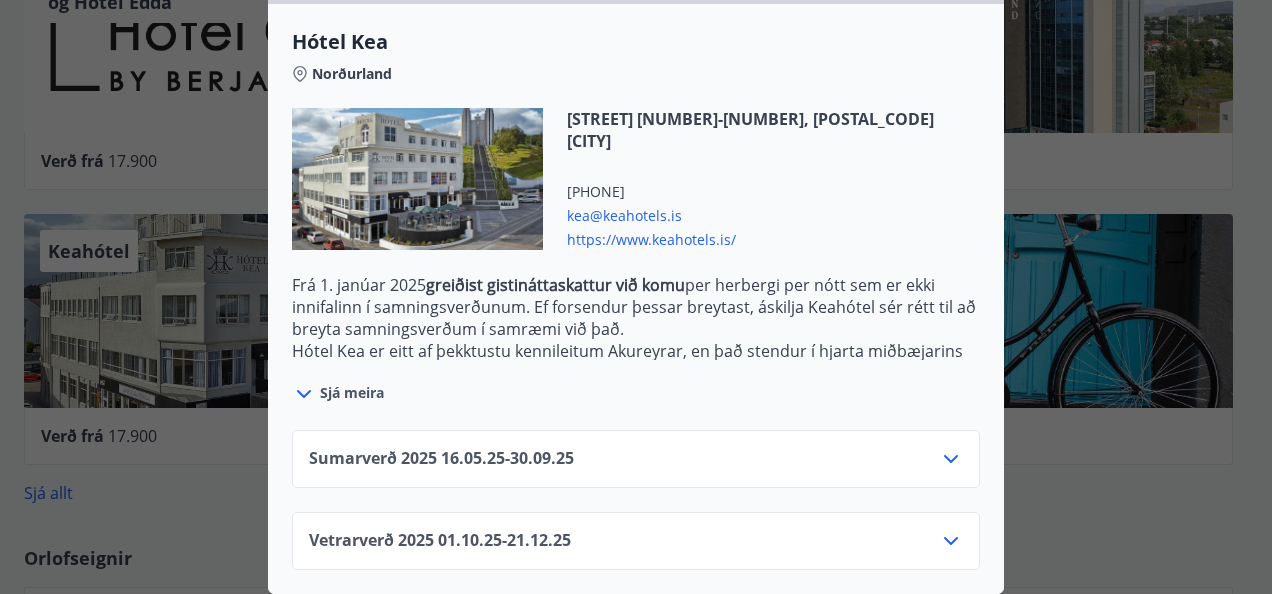 scroll, scrollTop: 546, scrollLeft: 0, axis: vertical 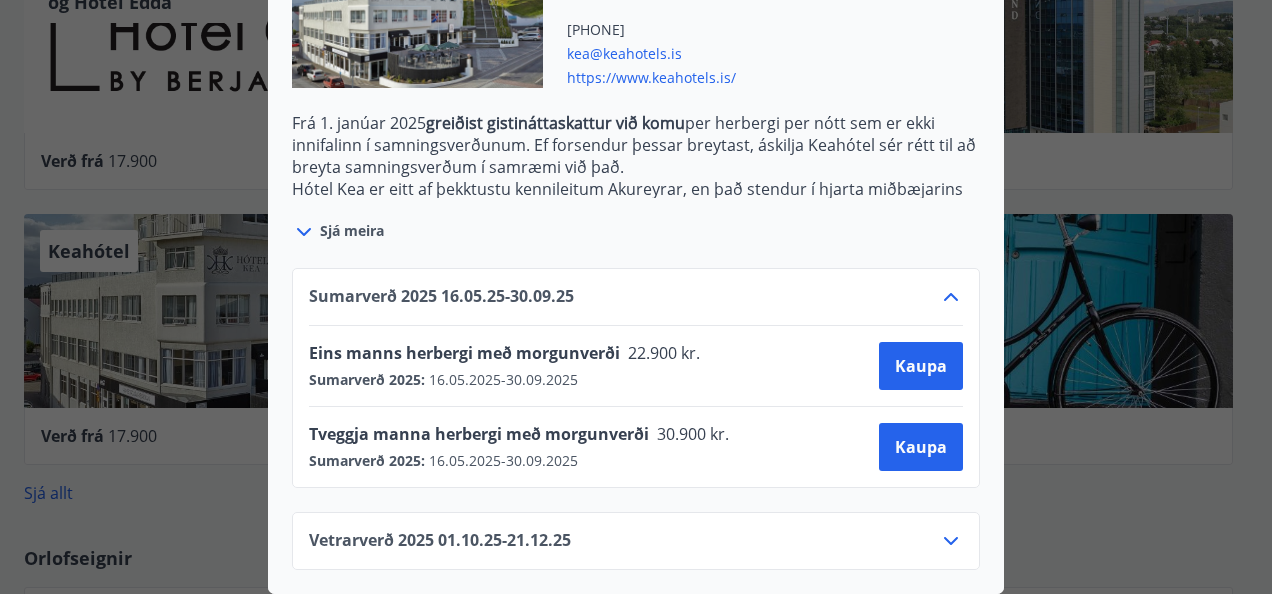 click 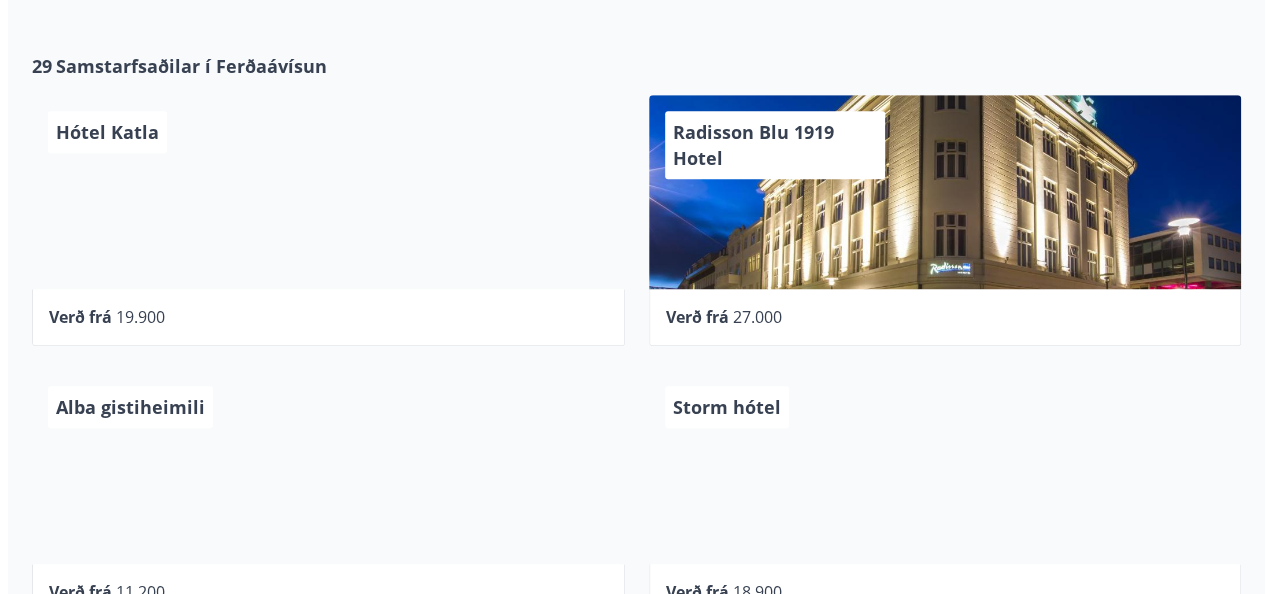 scroll, scrollTop: 600, scrollLeft: 0, axis: vertical 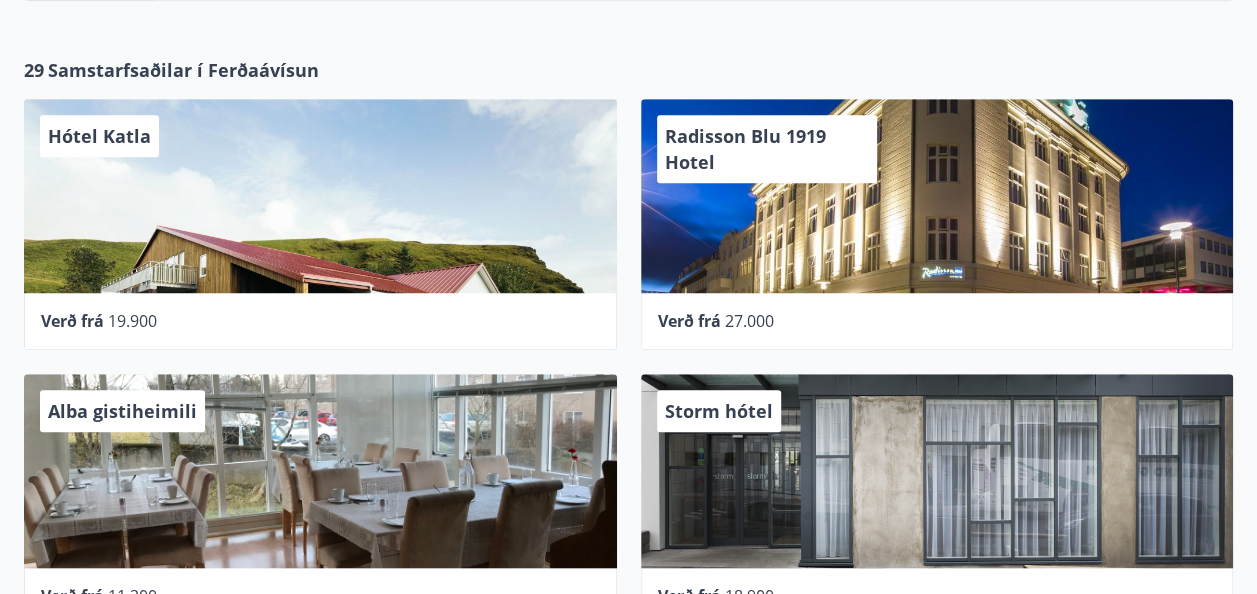 click on "Storm hótel" at bounding box center (937, 471) 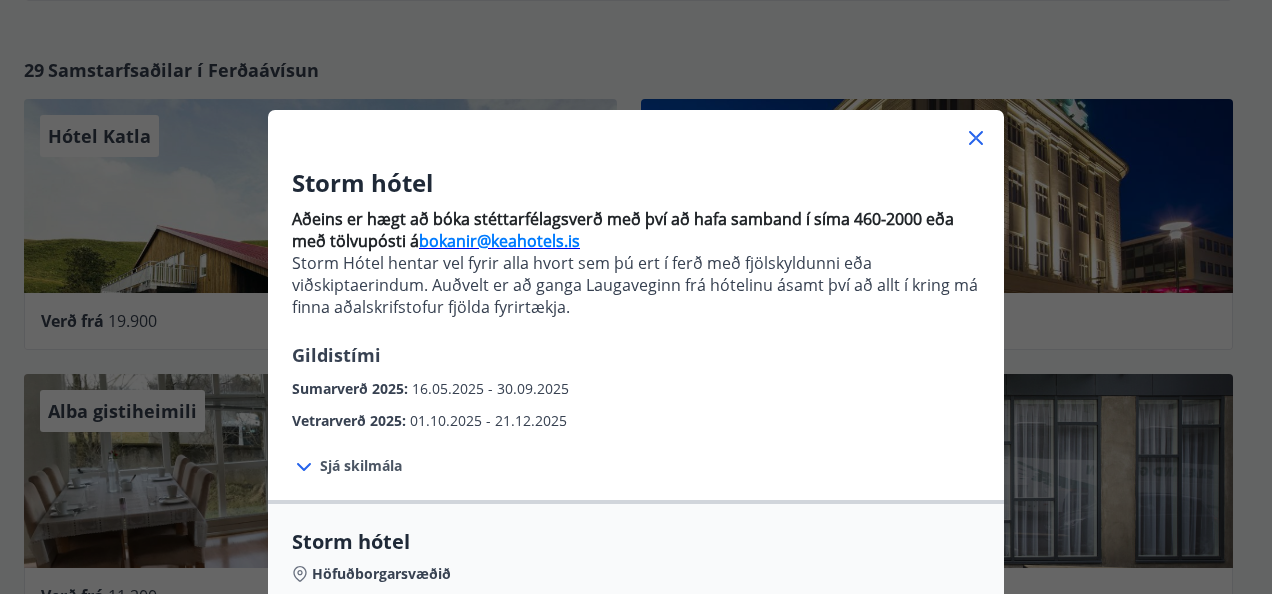 scroll, scrollTop: 4, scrollLeft: 0, axis: vertical 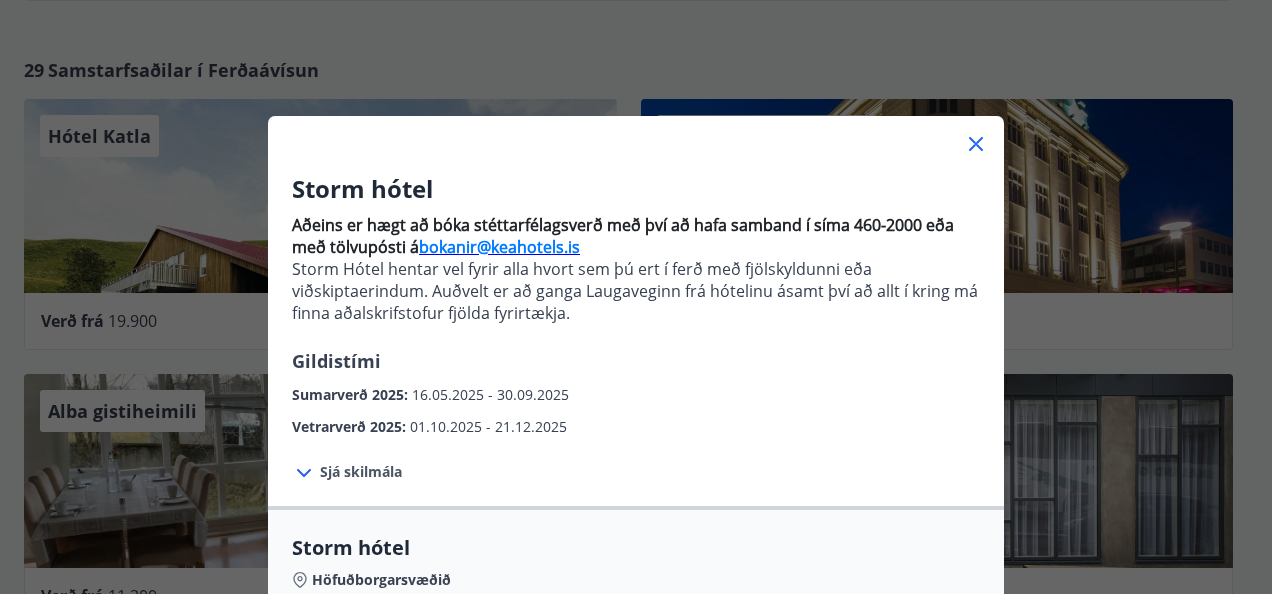 click 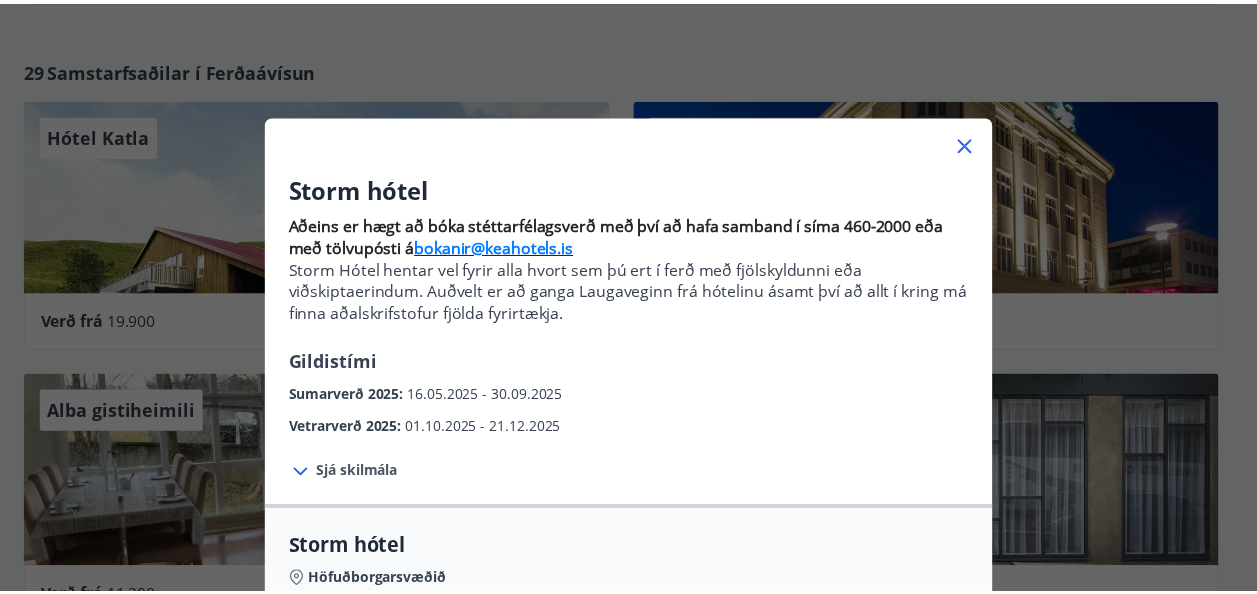 scroll, scrollTop: 0, scrollLeft: 0, axis: both 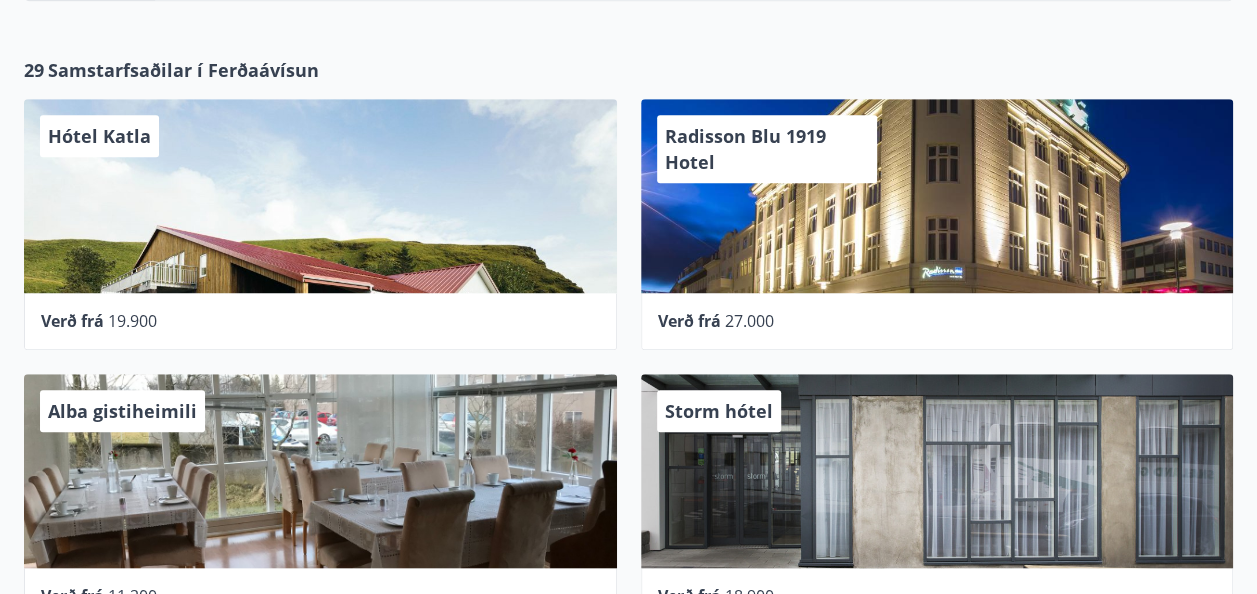 click on "Hótel Katla" at bounding box center [320, 196] 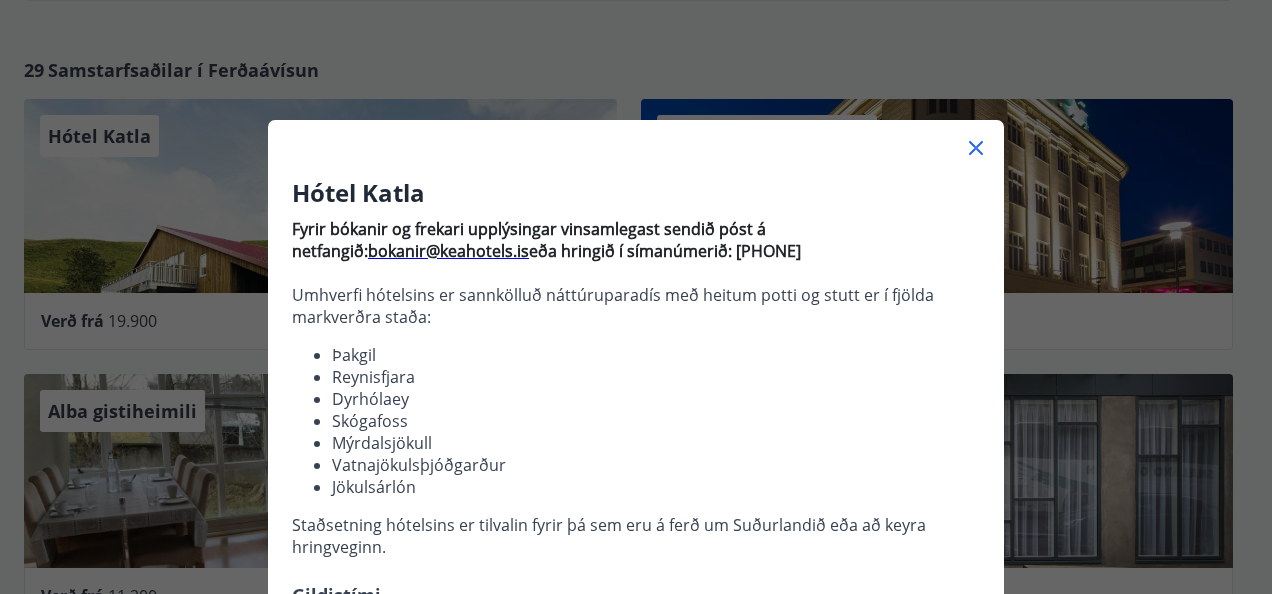 click 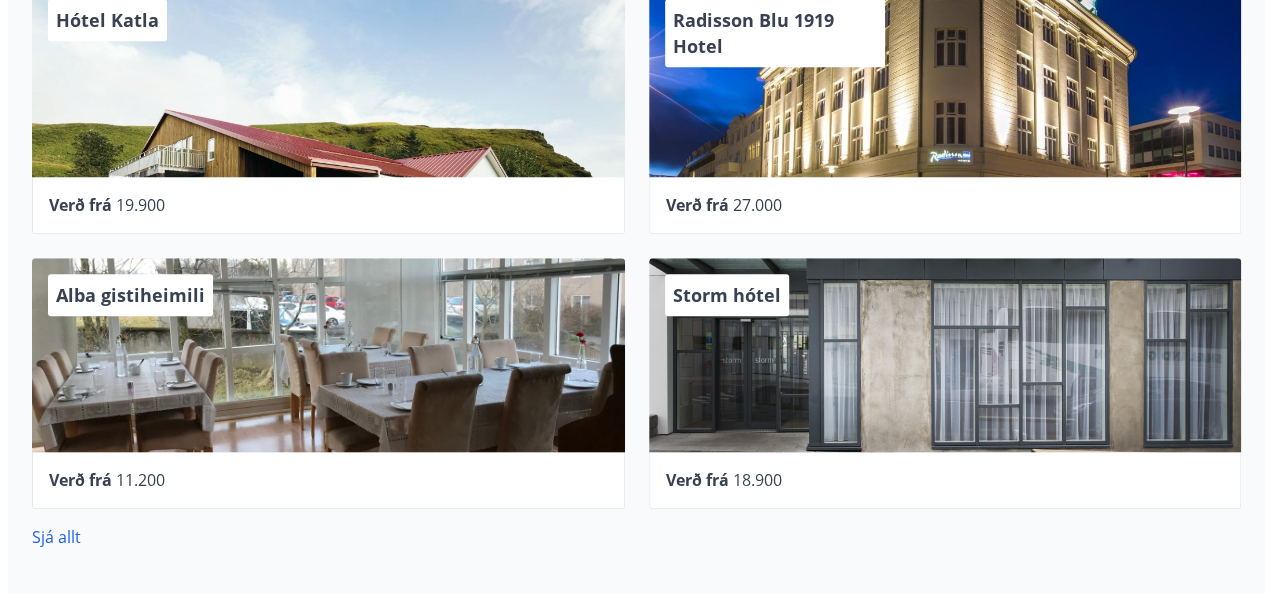 scroll, scrollTop: 720, scrollLeft: 0, axis: vertical 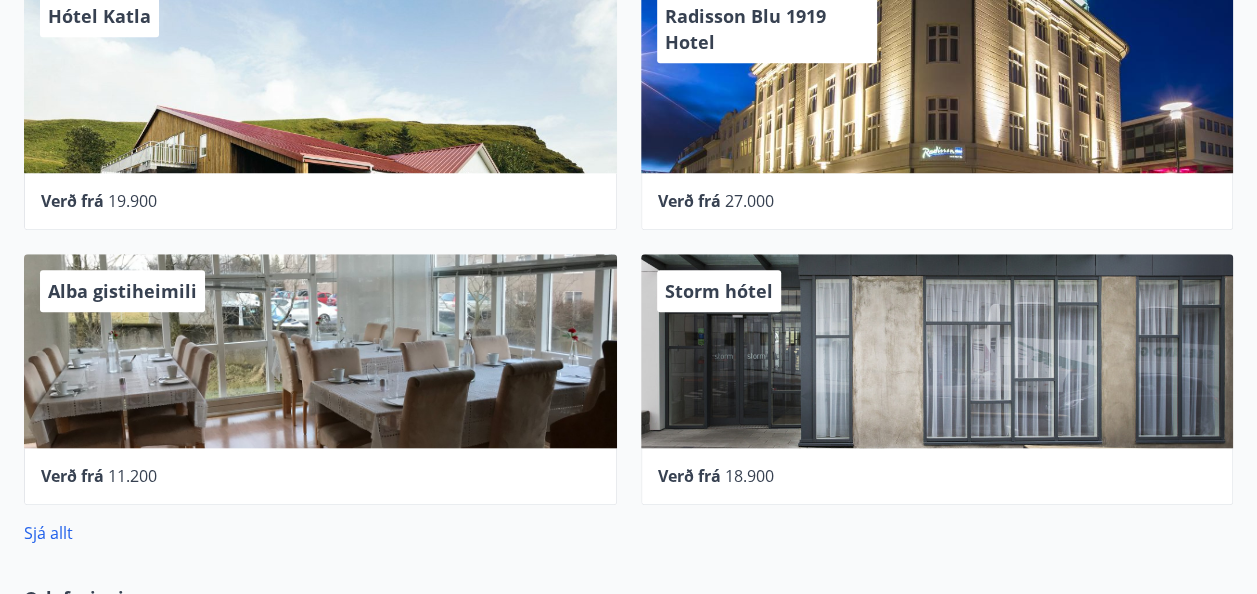 click on "Alba gistiheimili" at bounding box center (320, 351) 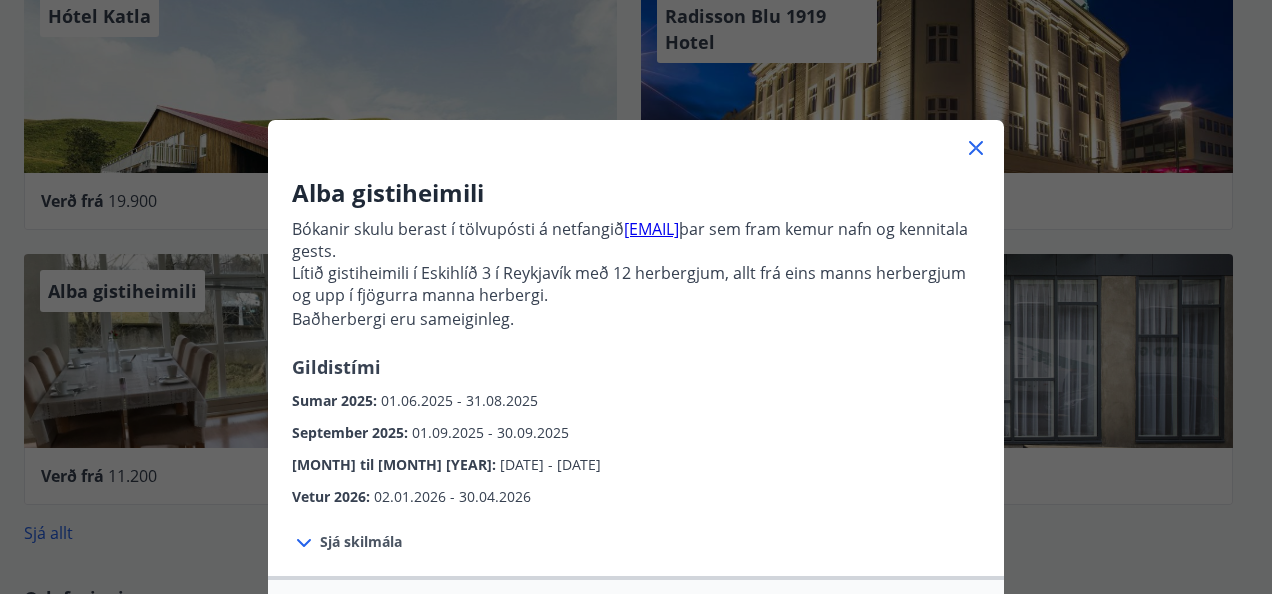 click 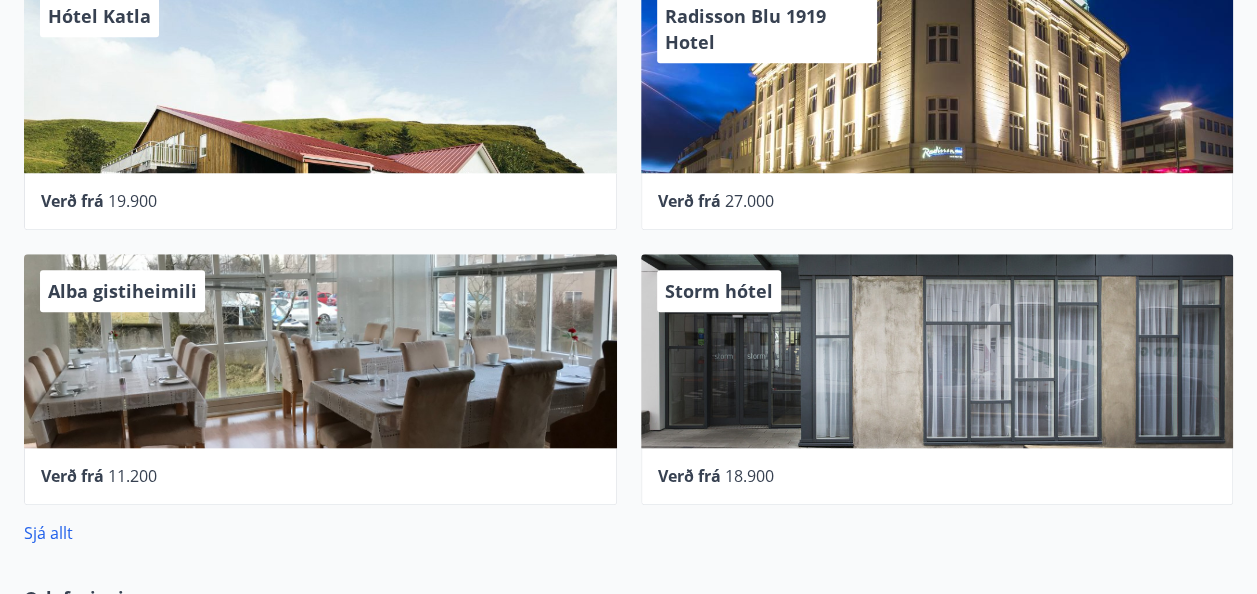 click on "Storm hótel" at bounding box center [937, 351] 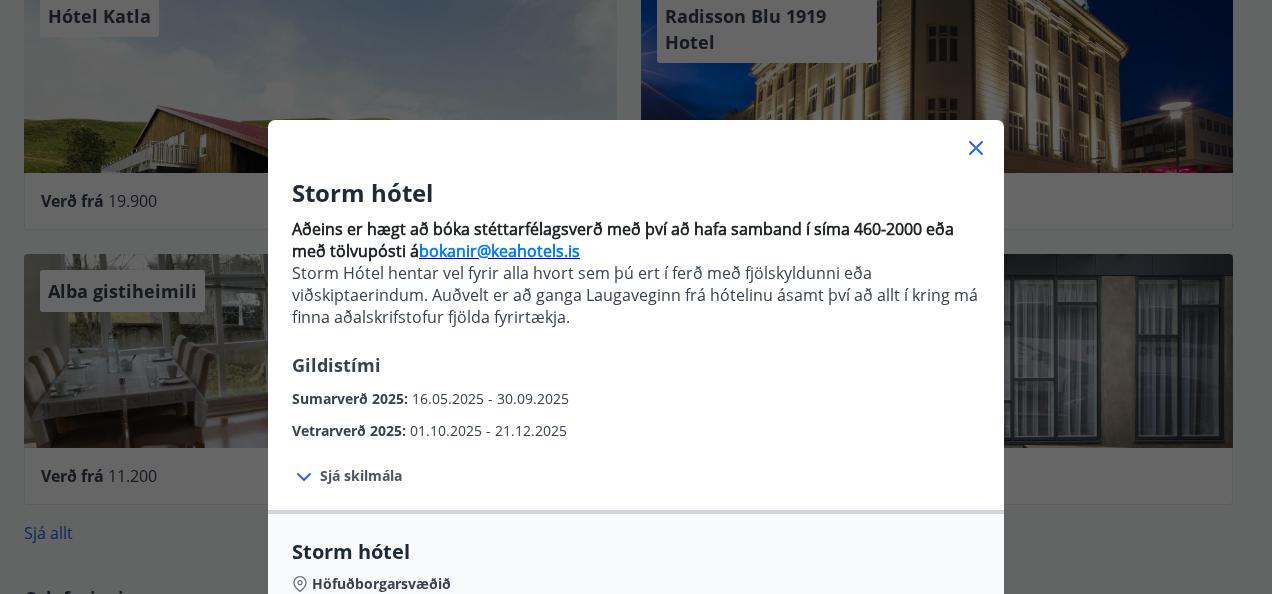 click on "Sumarverð 2025 : [DATE] - [DATE]" at bounding box center [636, 394] 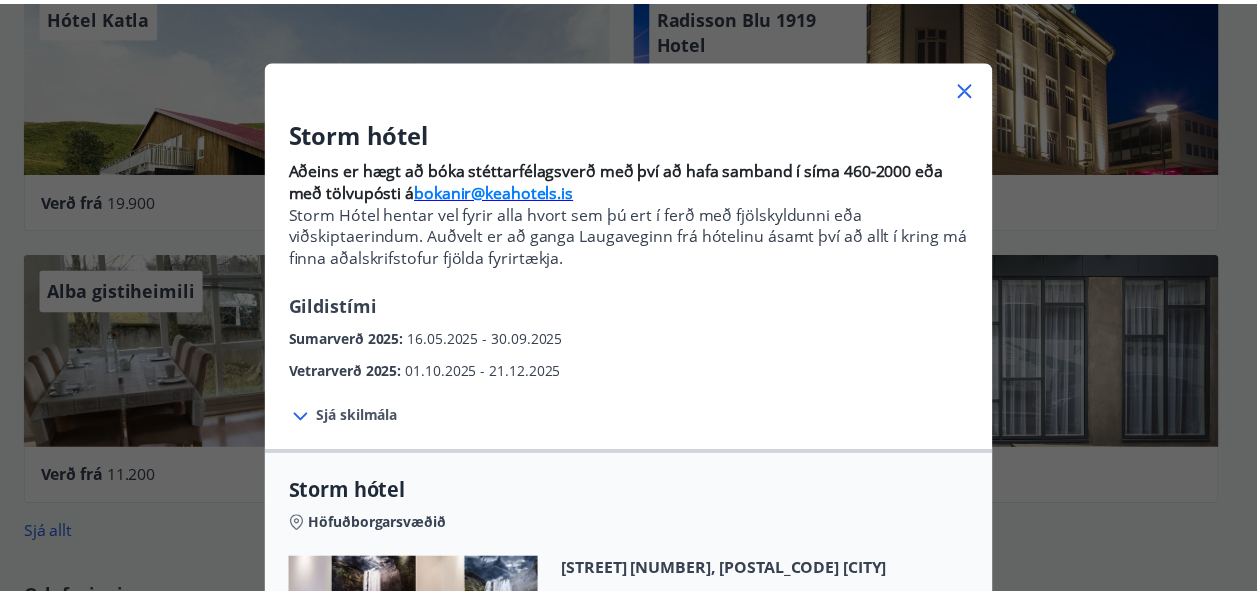 scroll, scrollTop: 0, scrollLeft: 0, axis: both 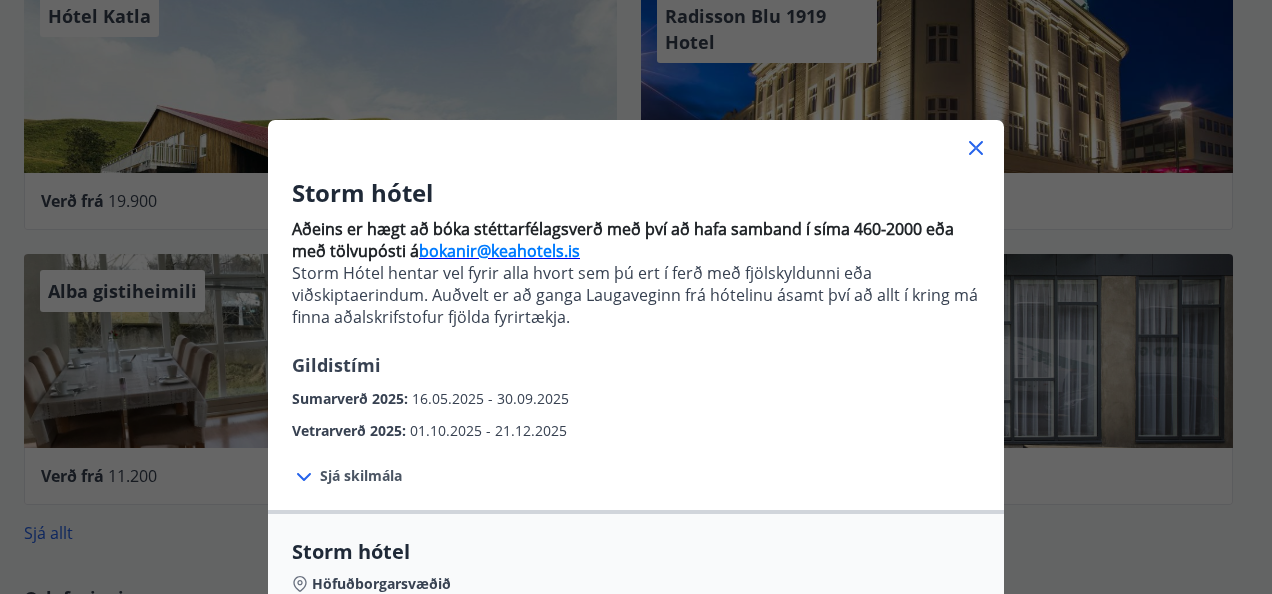 click 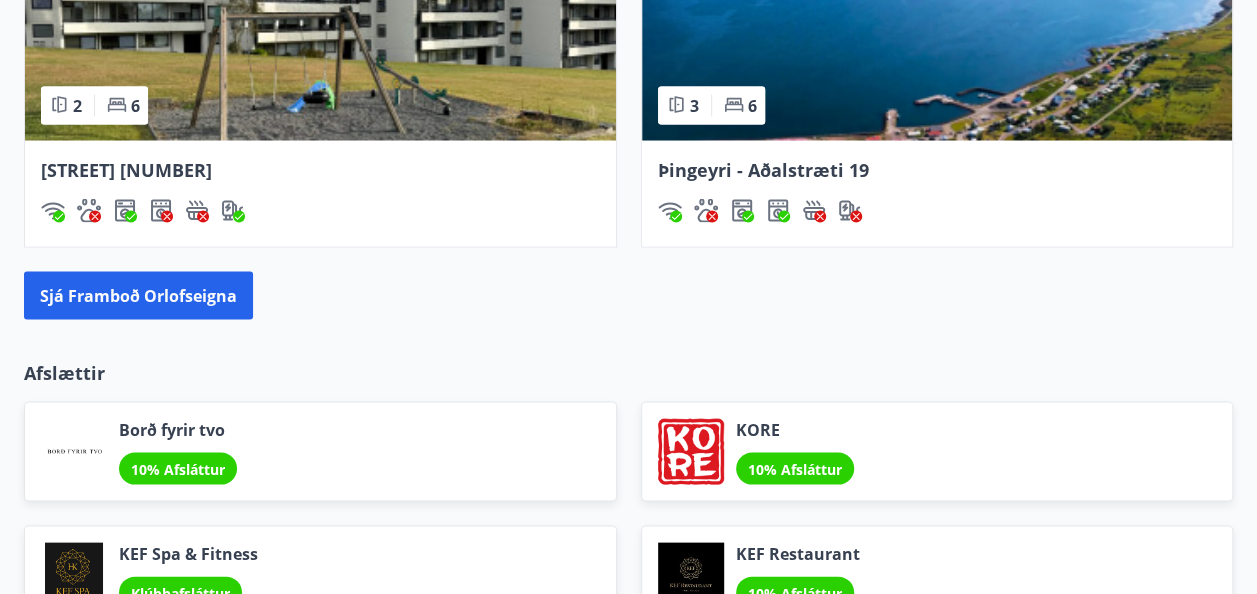 scroll, scrollTop: 1880, scrollLeft: 0, axis: vertical 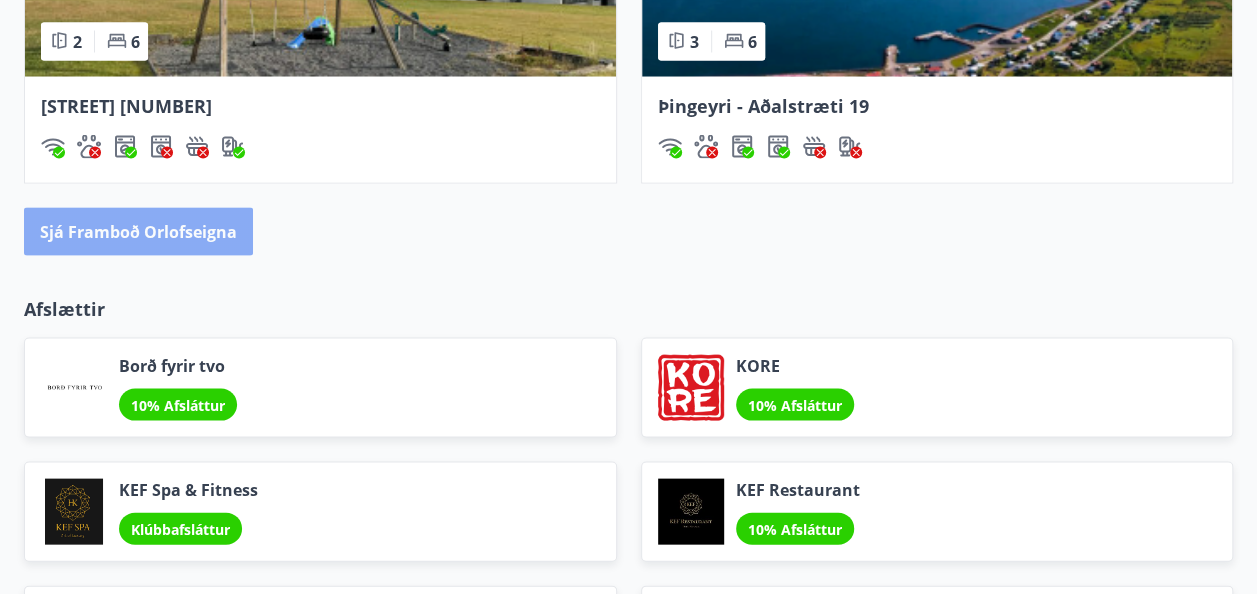 click on "Sjá framboð orlofseigna" at bounding box center (138, 231) 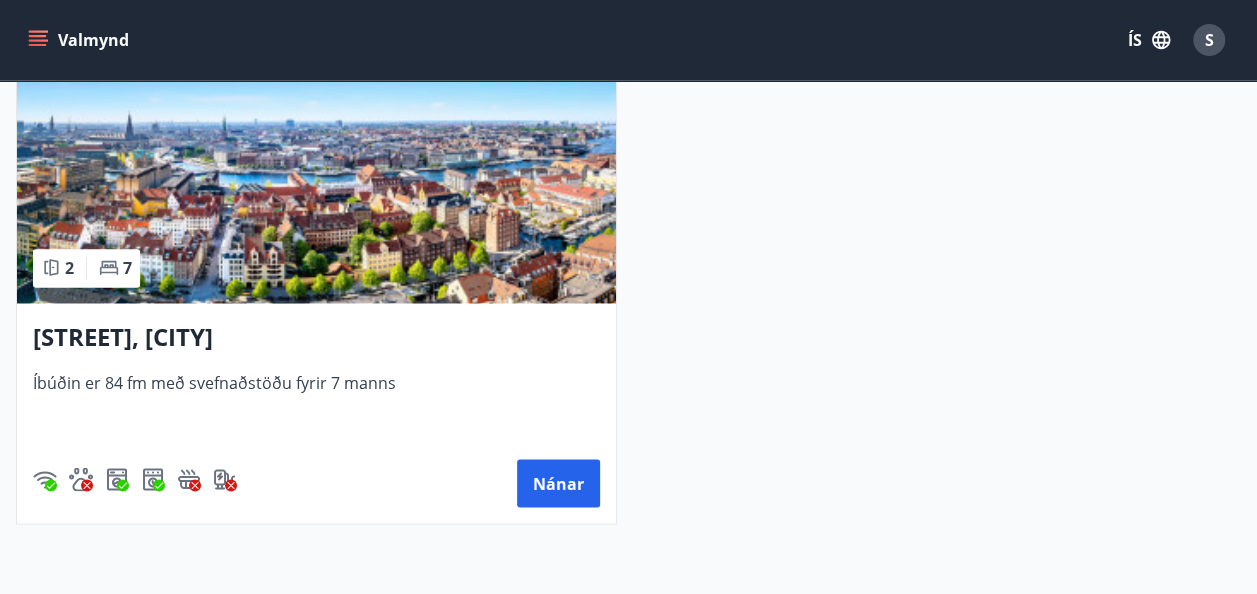 scroll, scrollTop: 5320, scrollLeft: 0, axis: vertical 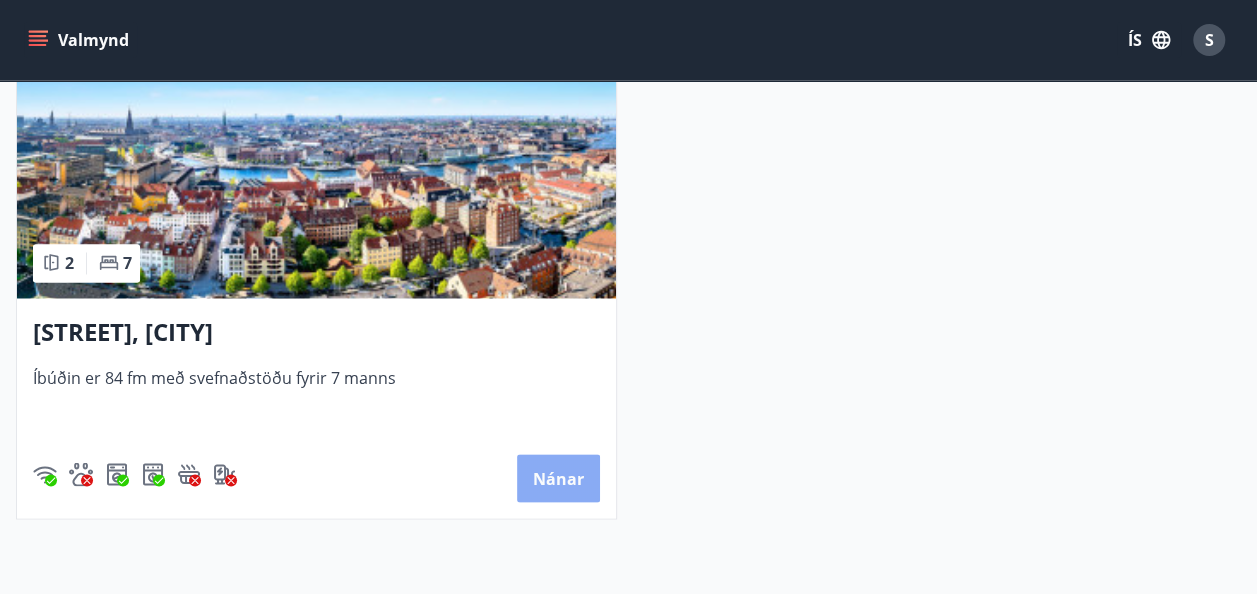 click on "Nánar" at bounding box center (558, 478) 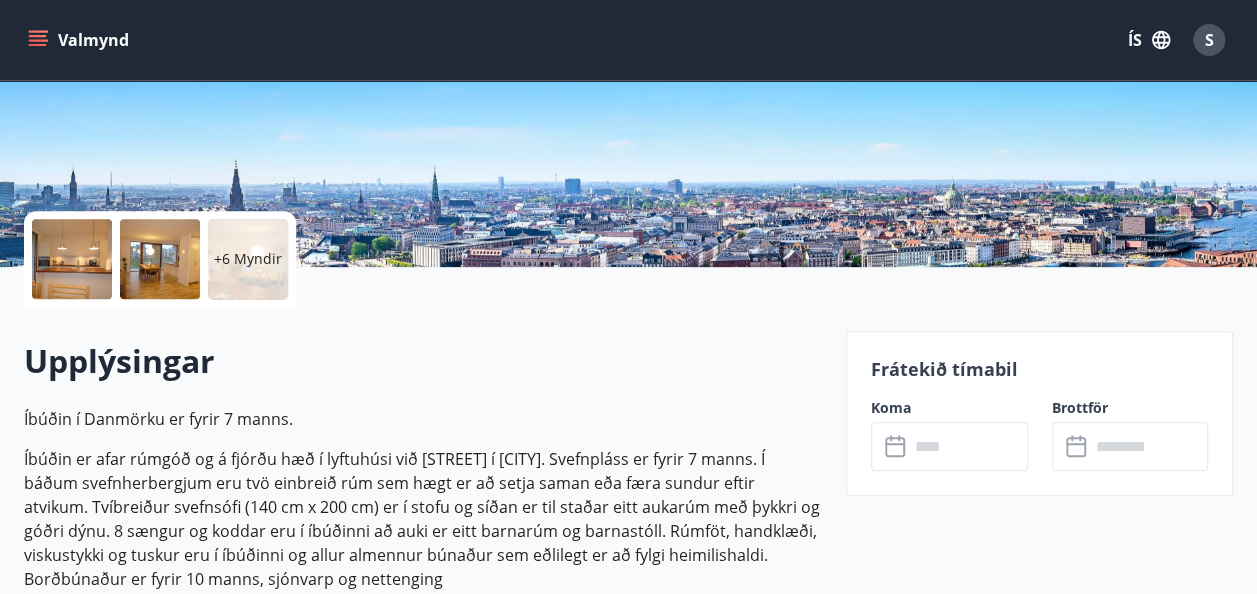 scroll, scrollTop: 400, scrollLeft: 0, axis: vertical 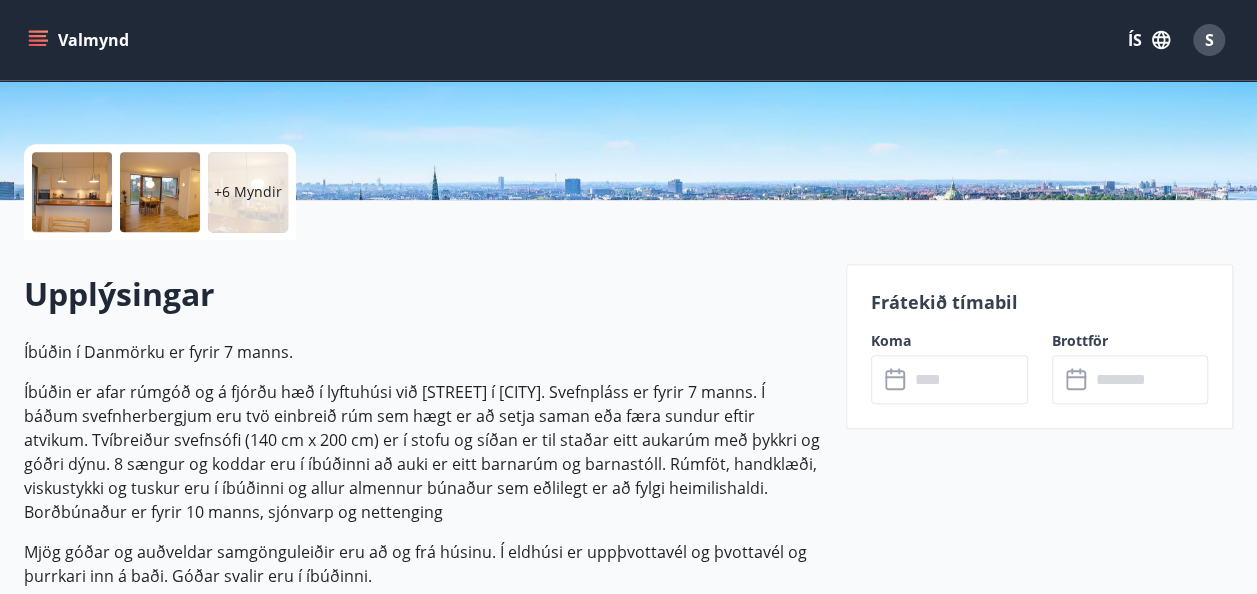 click on "​ ​" at bounding box center (949, 379) 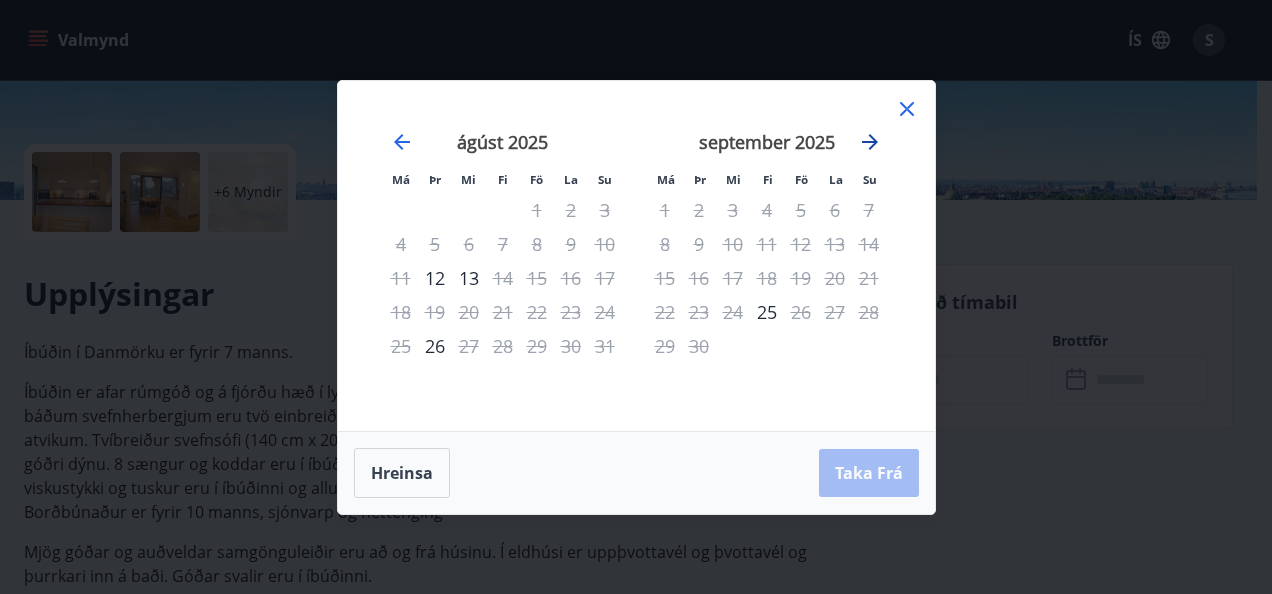 click 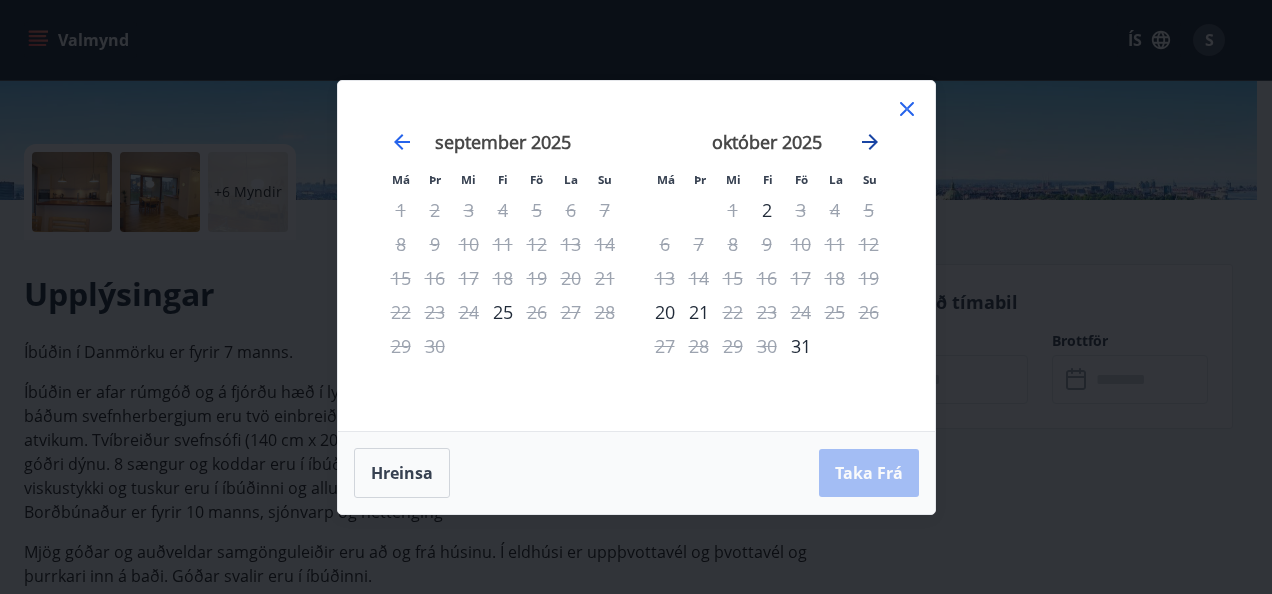 click 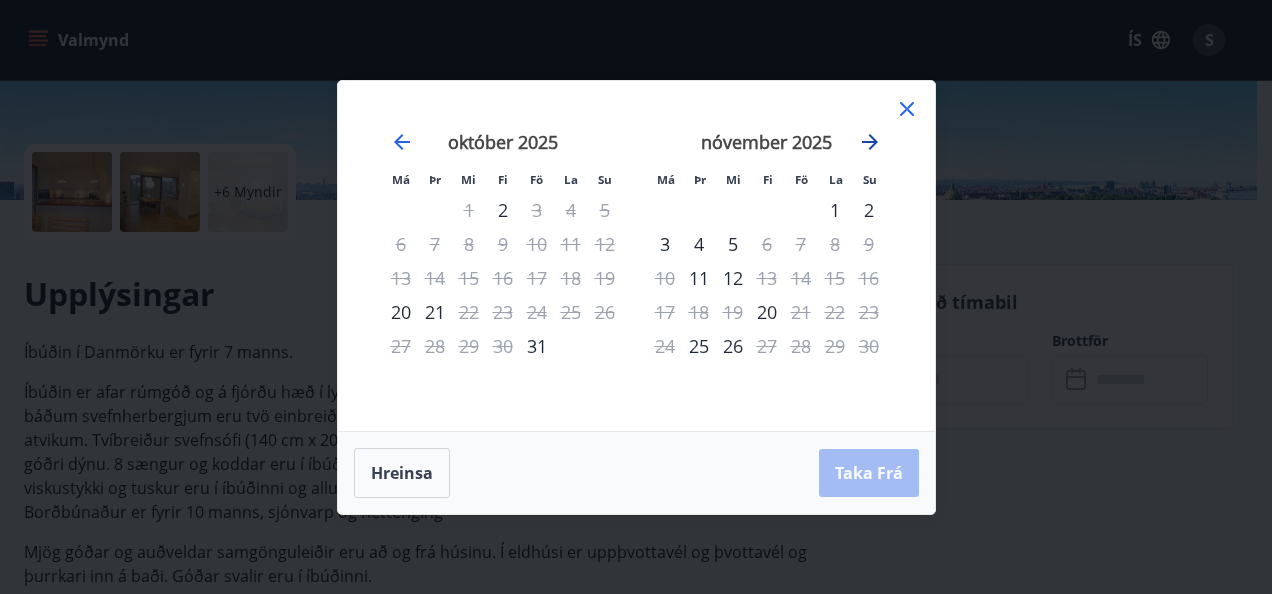 click 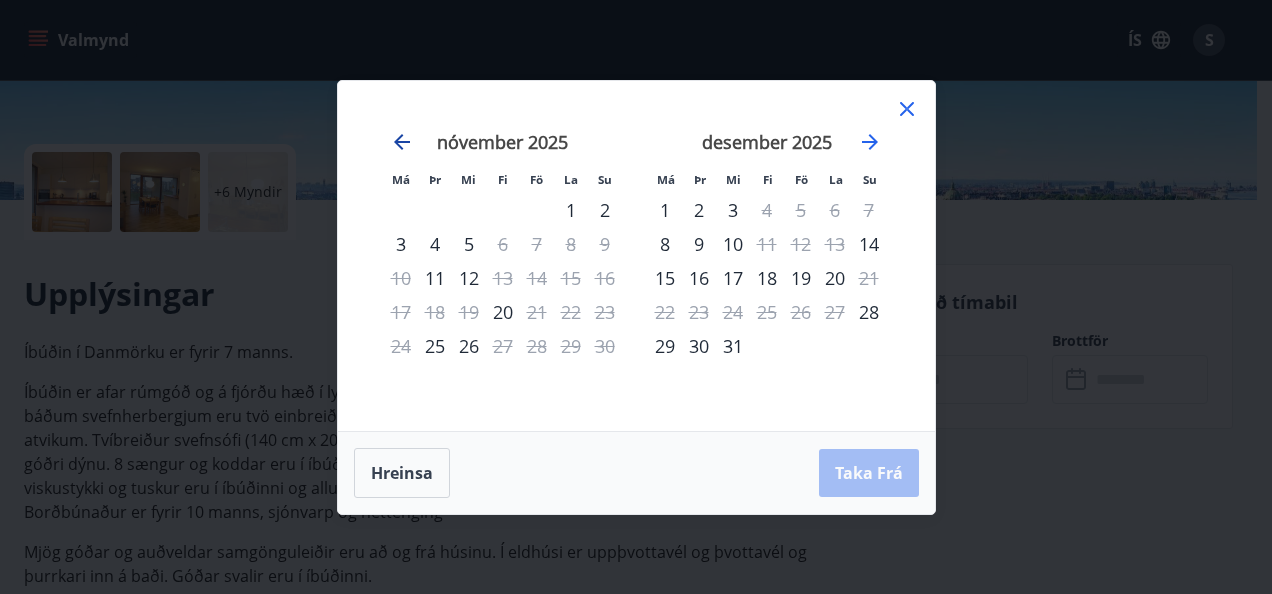 click 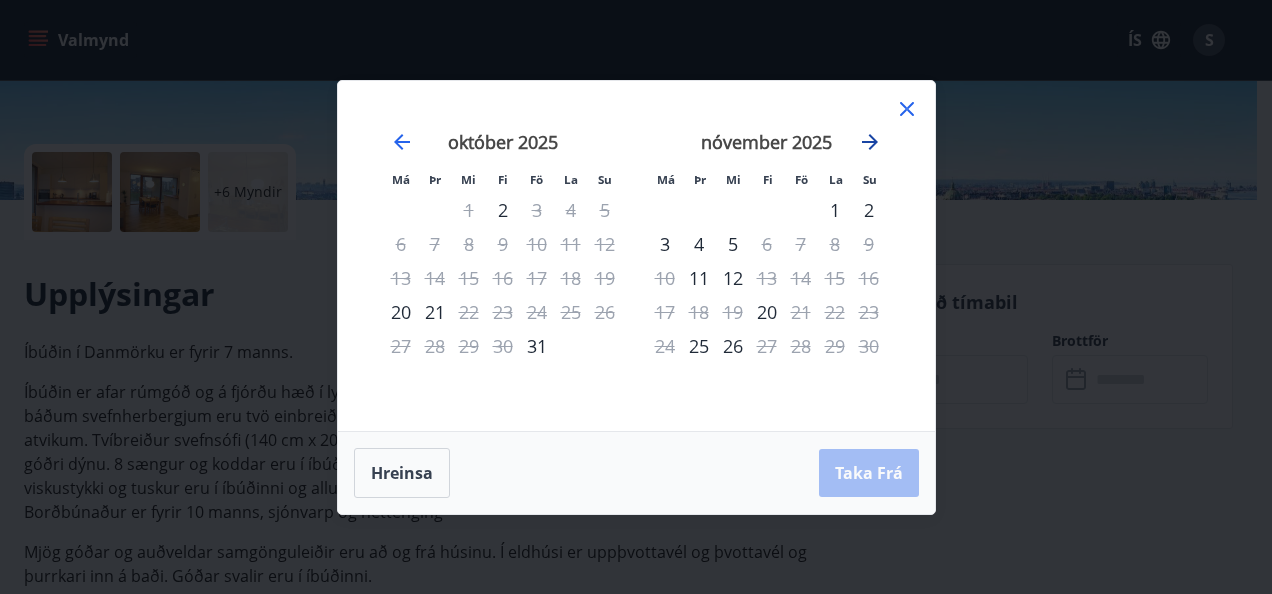 click 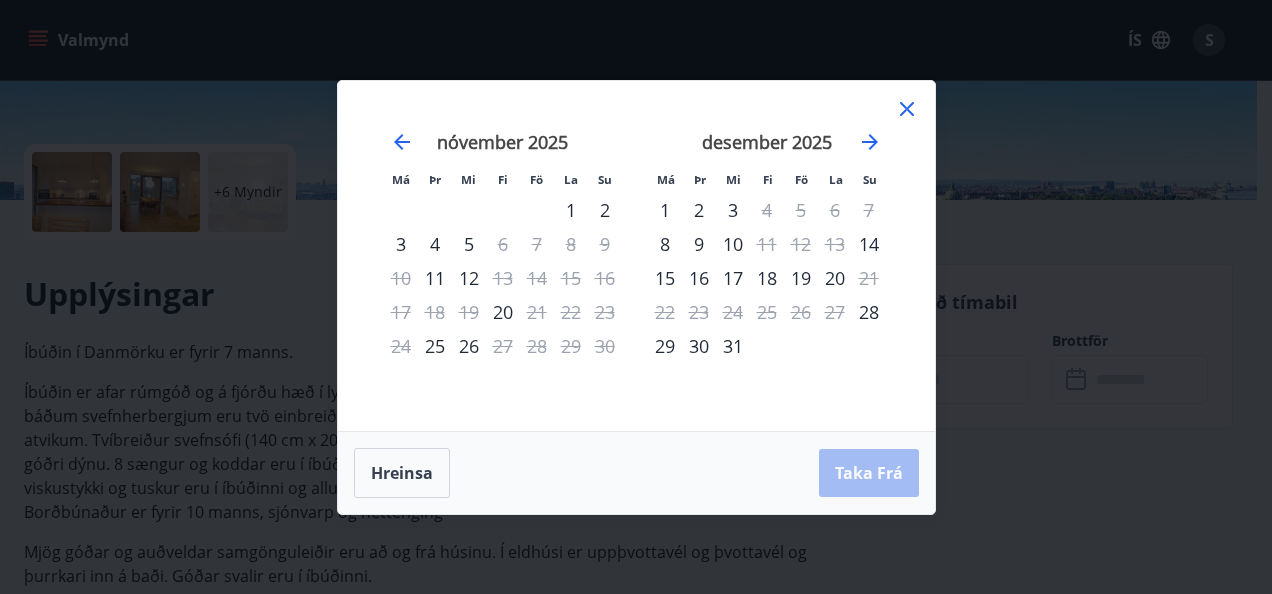 click 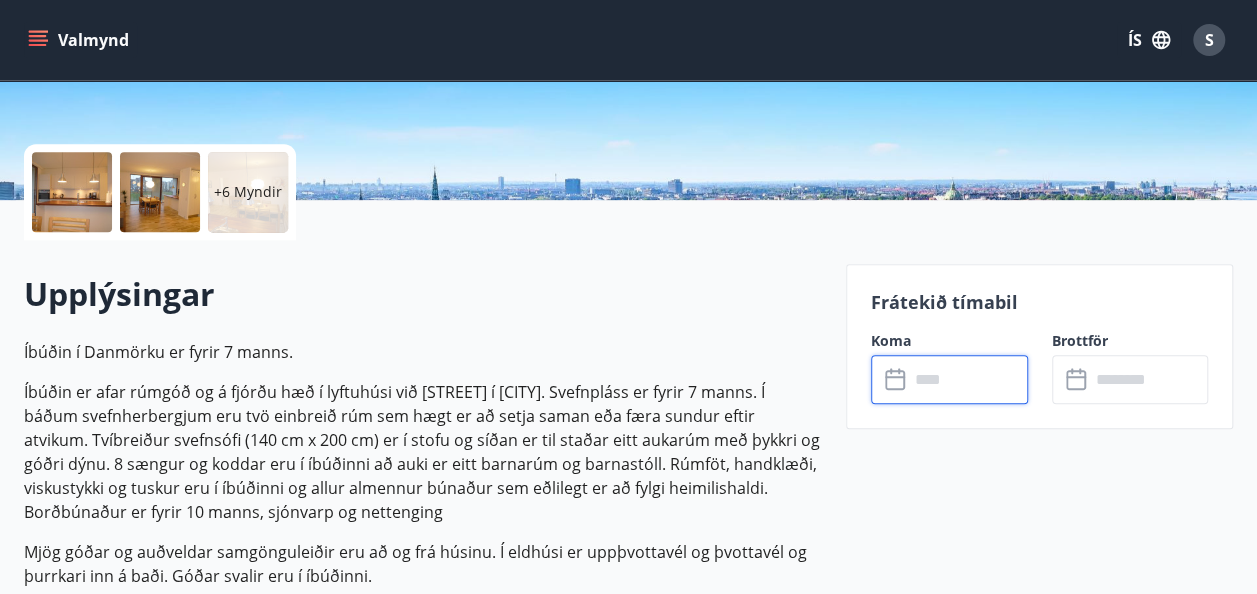 click on "[STREET] í [CITY] [STREET] Stærð : 84 m2 Svefnherbergi : 2 Svefnstæði : 7" at bounding box center [628, -100] 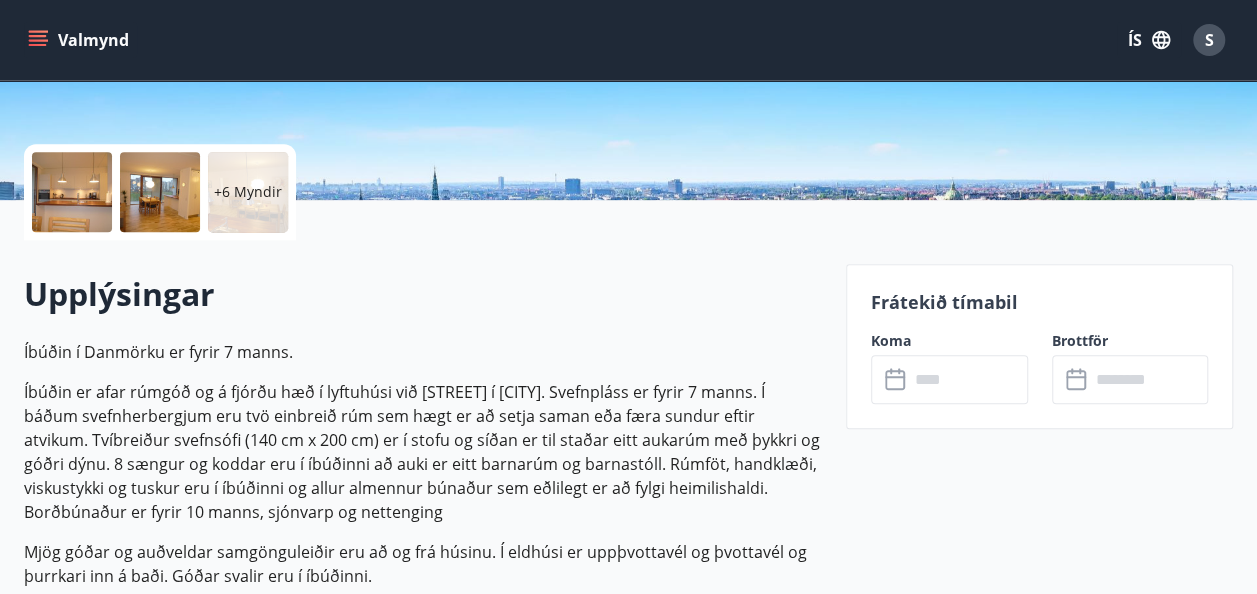 click at bounding box center [72, 192] 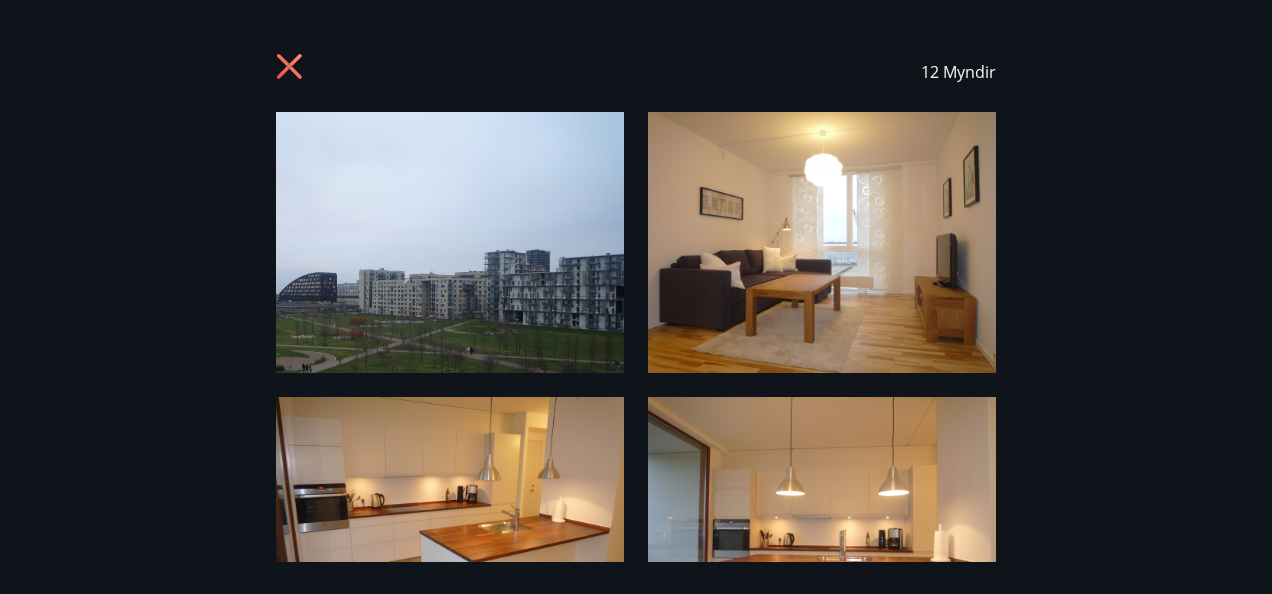 click on "12   Myndir" at bounding box center (636, 297) 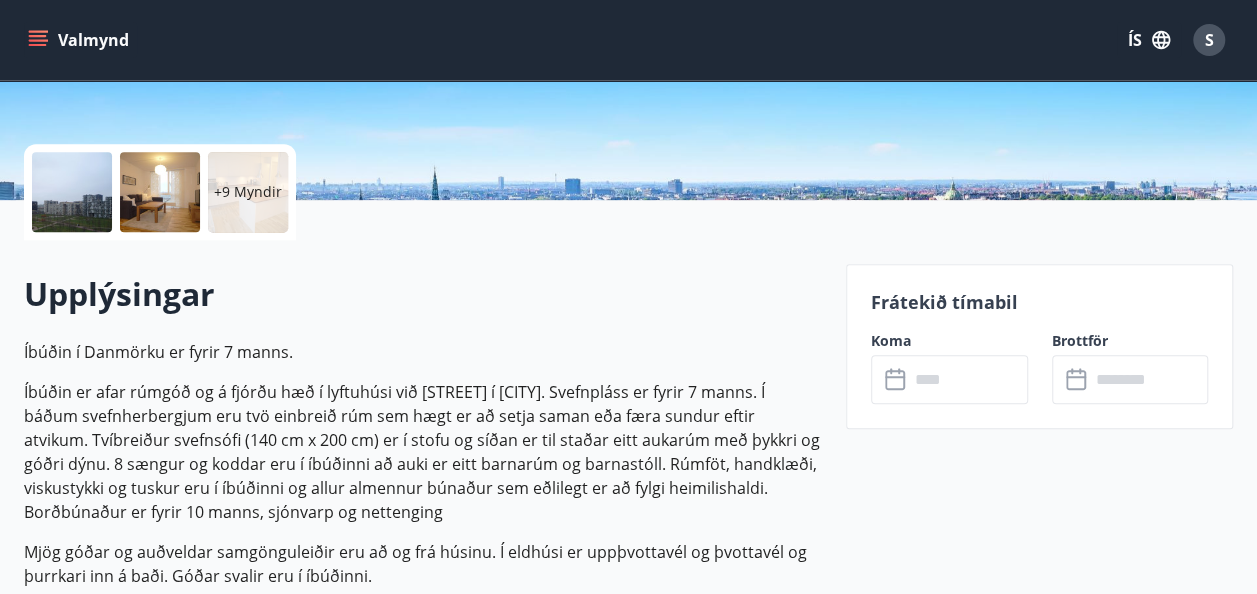 click on "Valmynd ÍS S" at bounding box center (628, 40) 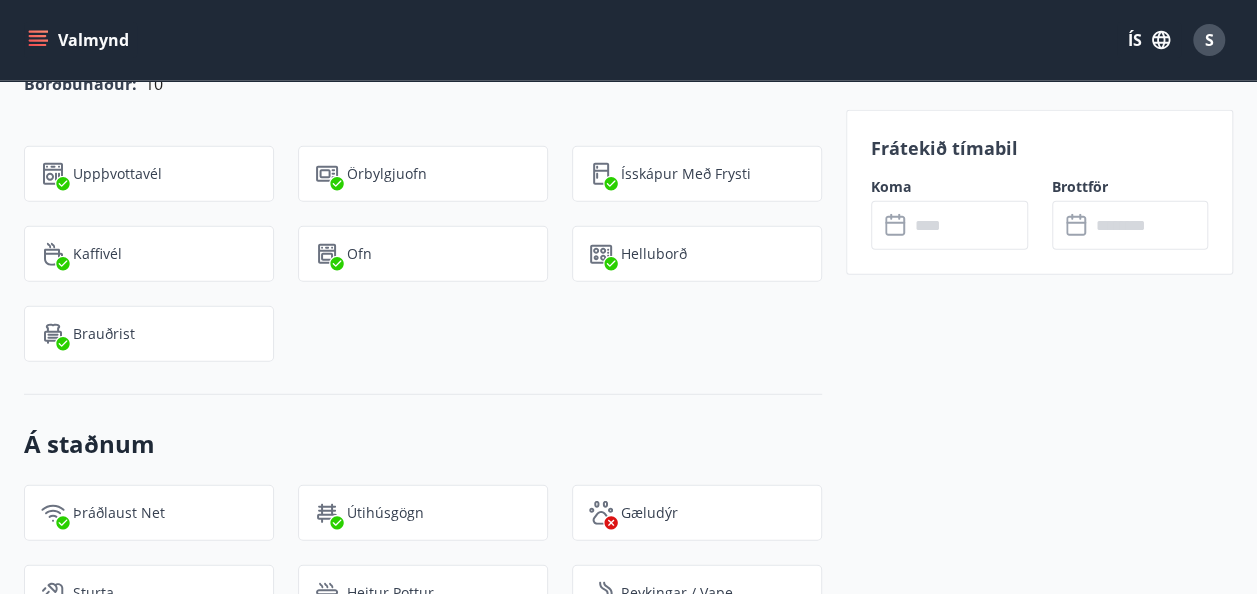 scroll, scrollTop: 2520, scrollLeft: 0, axis: vertical 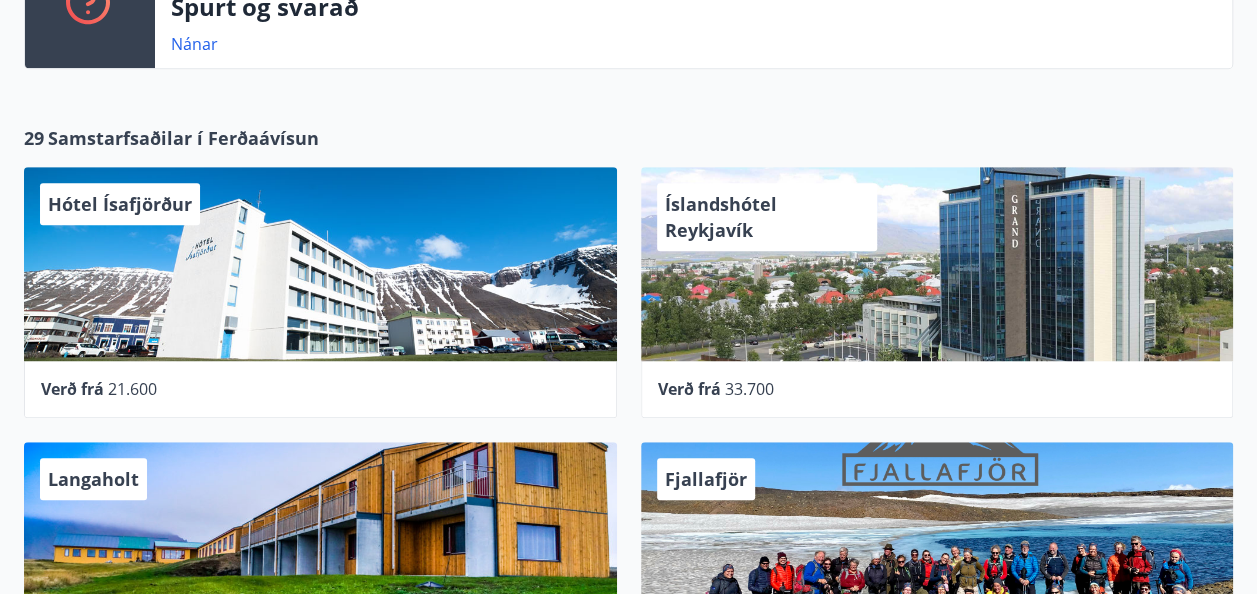 click on "21.600" at bounding box center (132, 389) 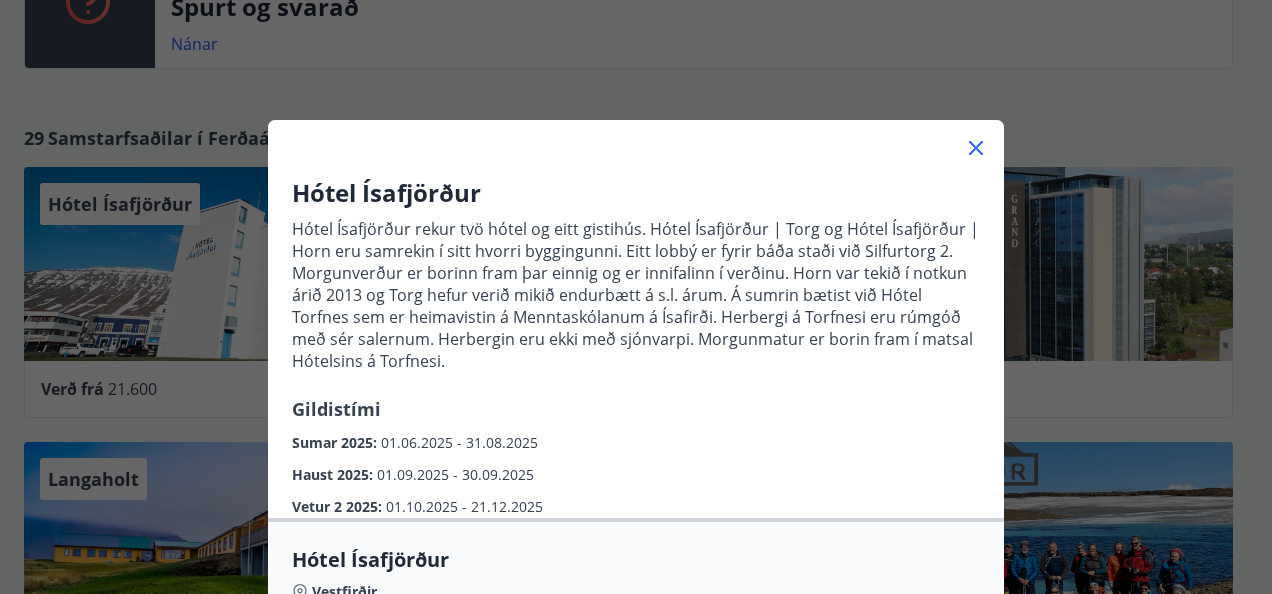 click on "Sumar 2025 : [DATE] - [DATE]" at bounding box center (636, 438) 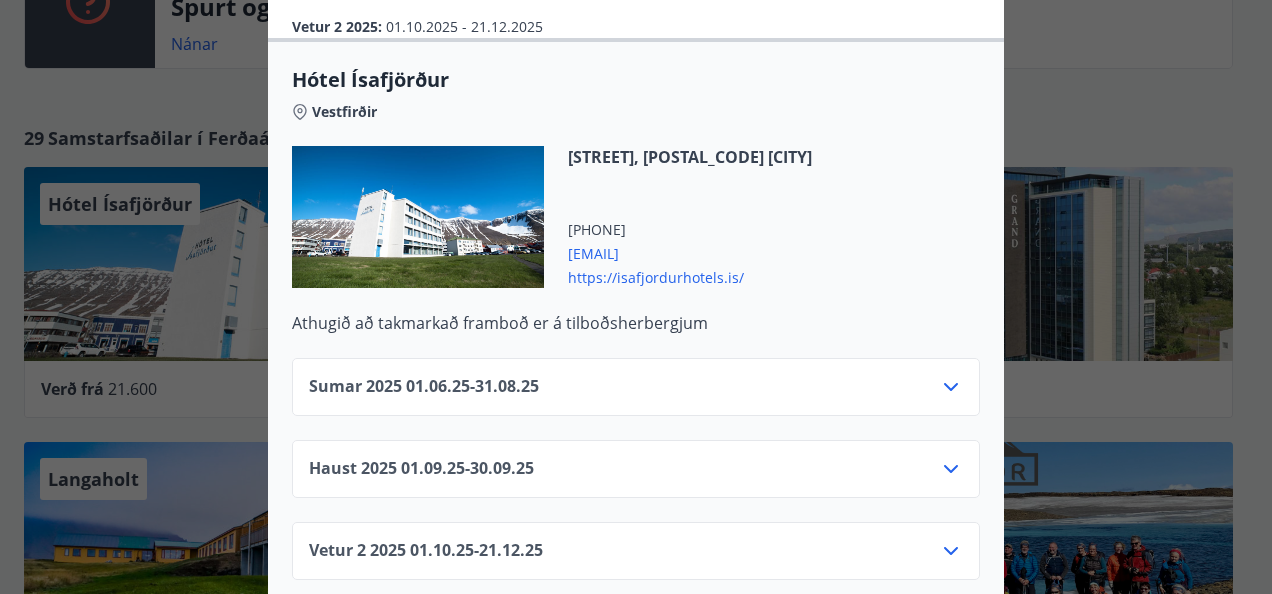 scroll, scrollTop: 520, scrollLeft: 0, axis: vertical 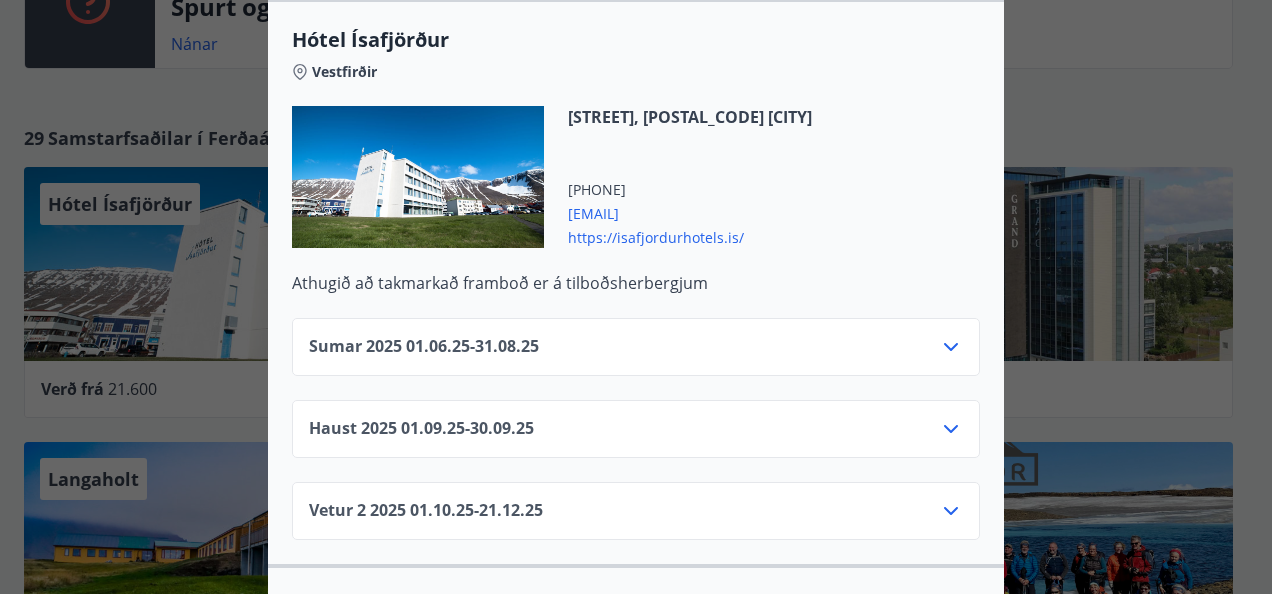 click 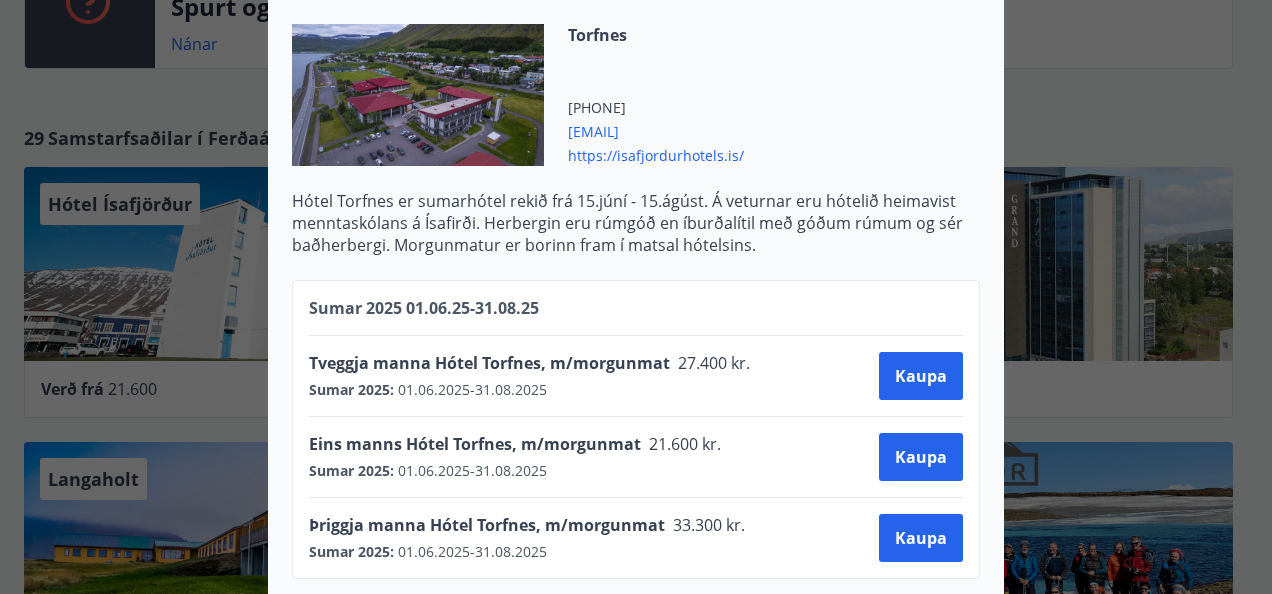 scroll, scrollTop: 1738, scrollLeft: 0, axis: vertical 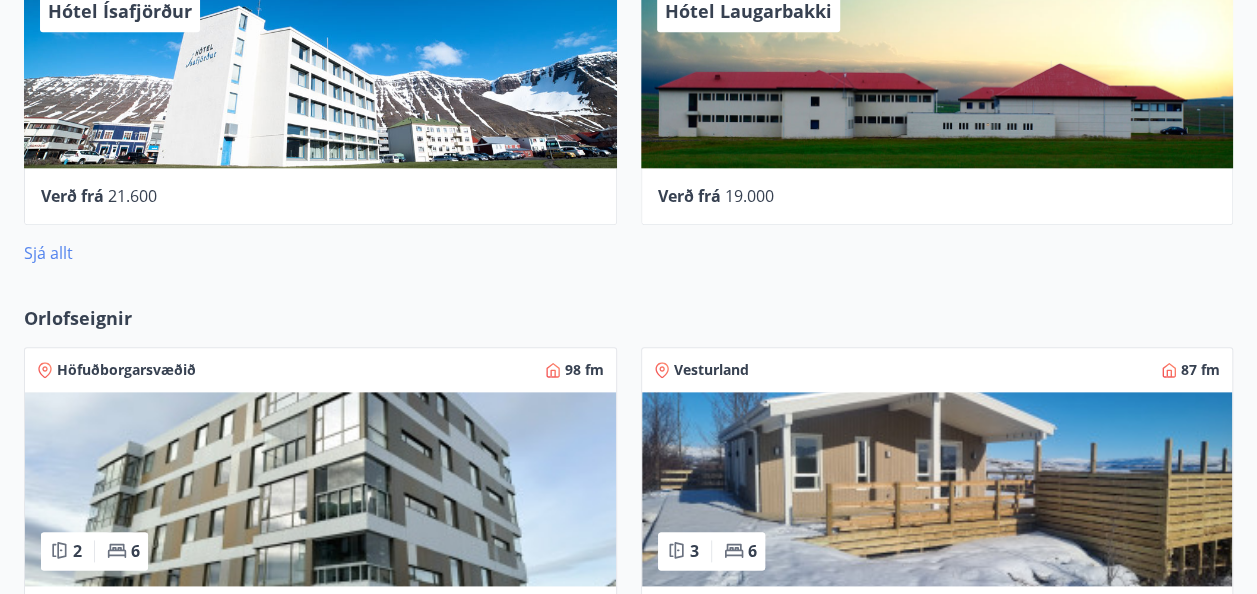 click on "Sjá allt" at bounding box center [48, 253] 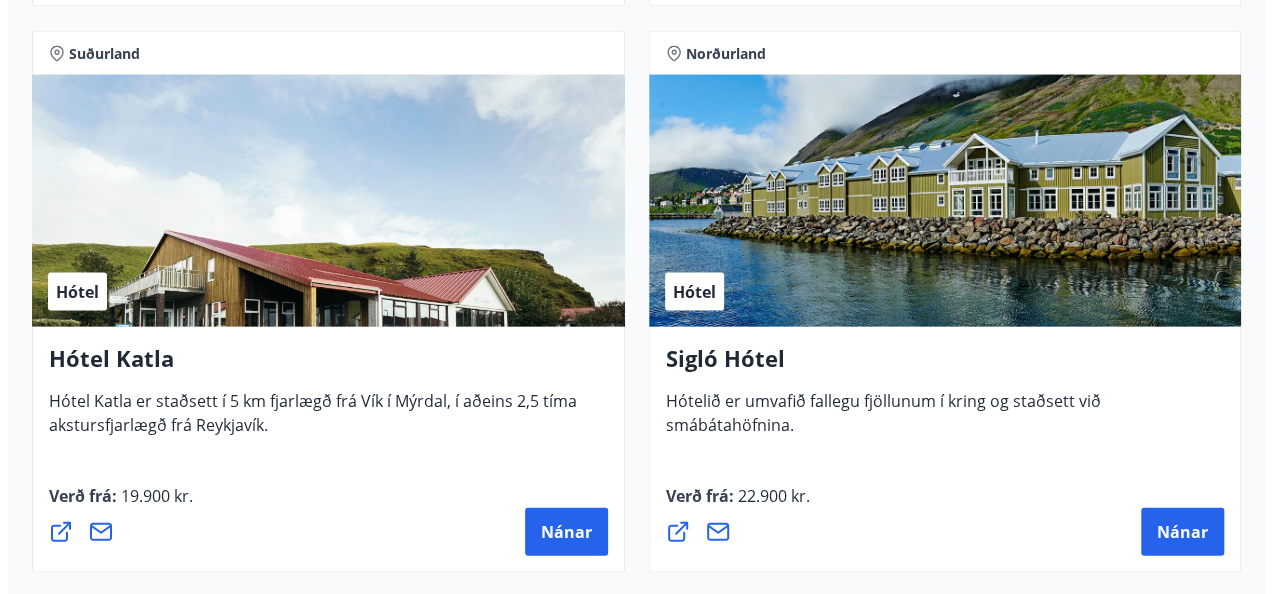 scroll, scrollTop: 2040, scrollLeft: 0, axis: vertical 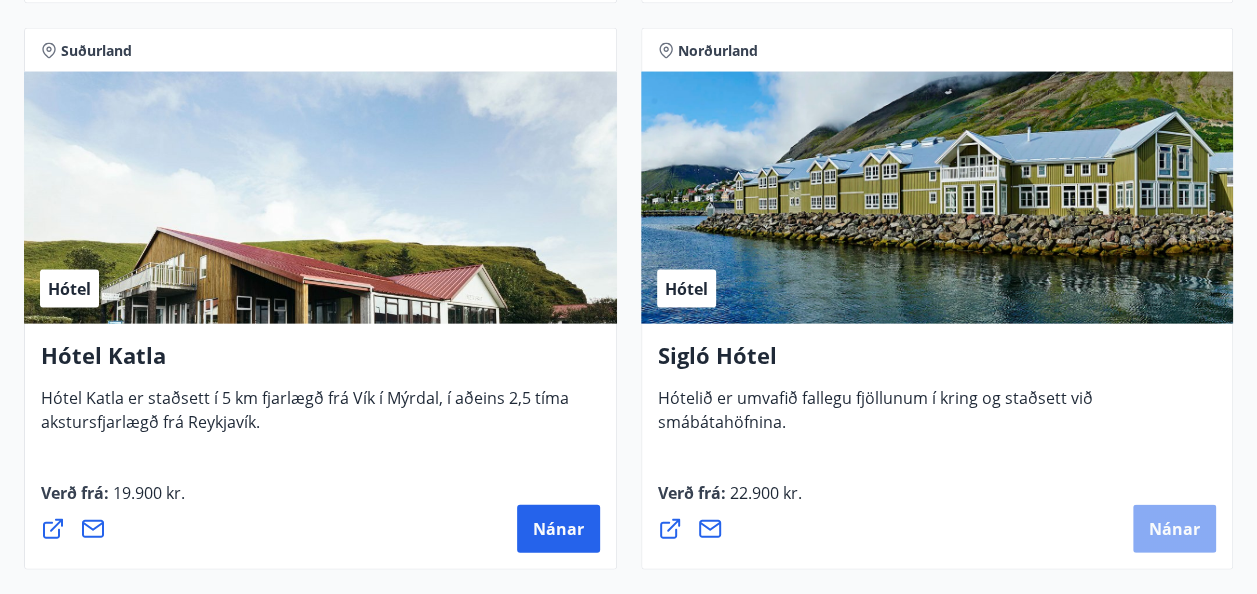 click on "Nánar" at bounding box center [1174, 529] 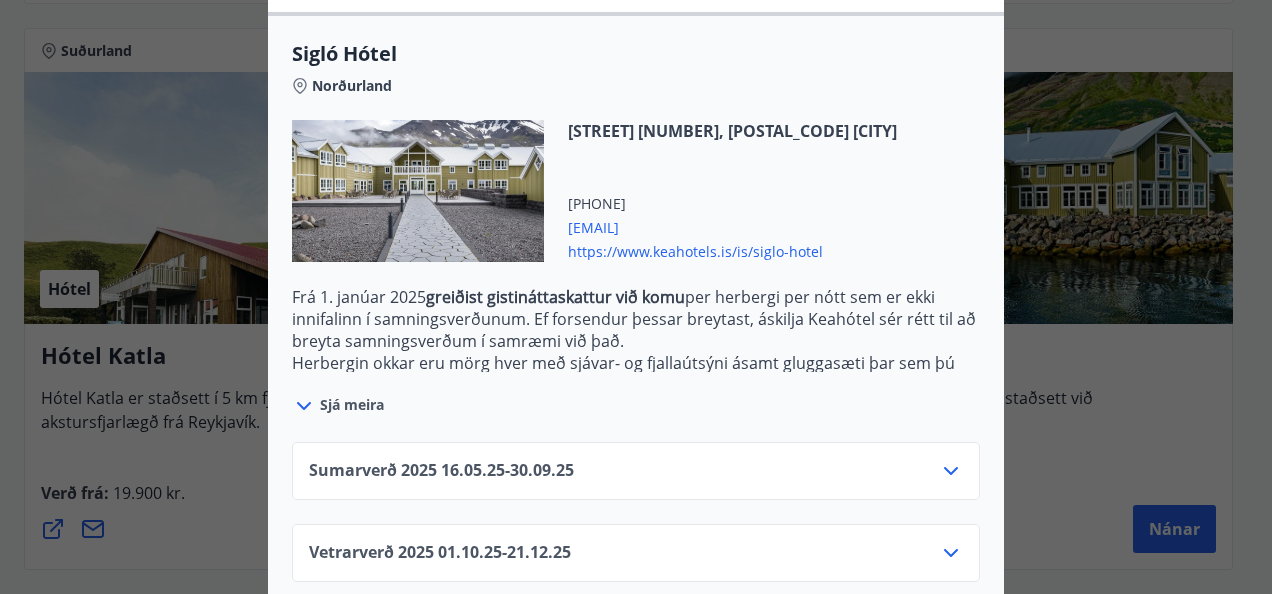 scroll, scrollTop: 546, scrollLeft: 0, axis: vertical 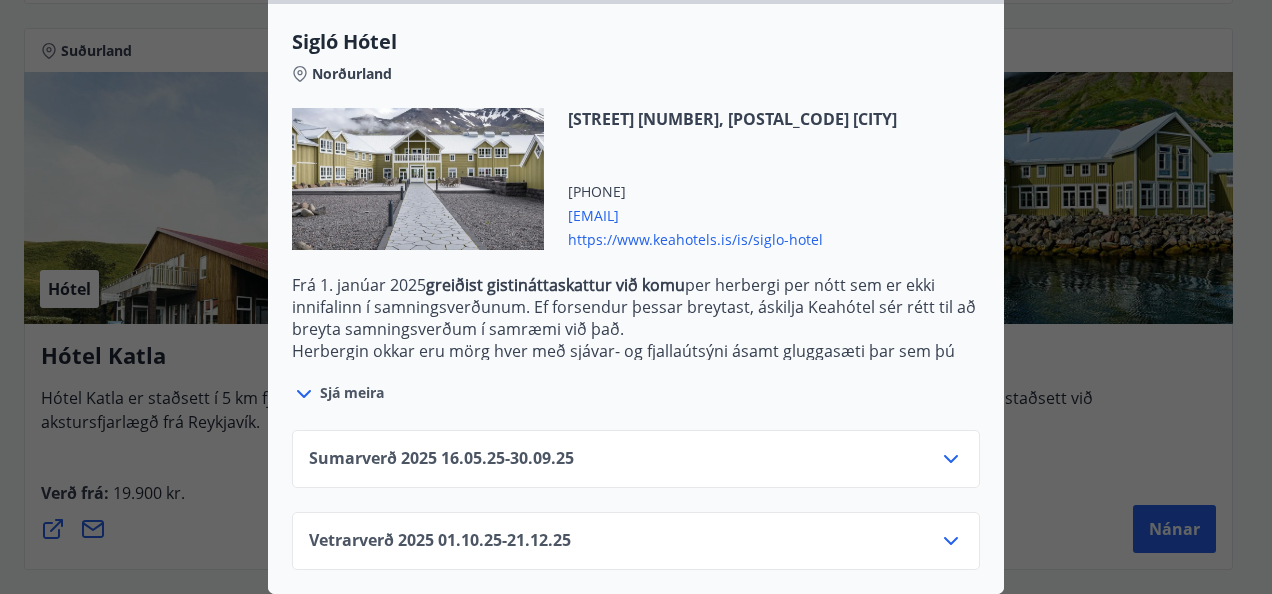 click 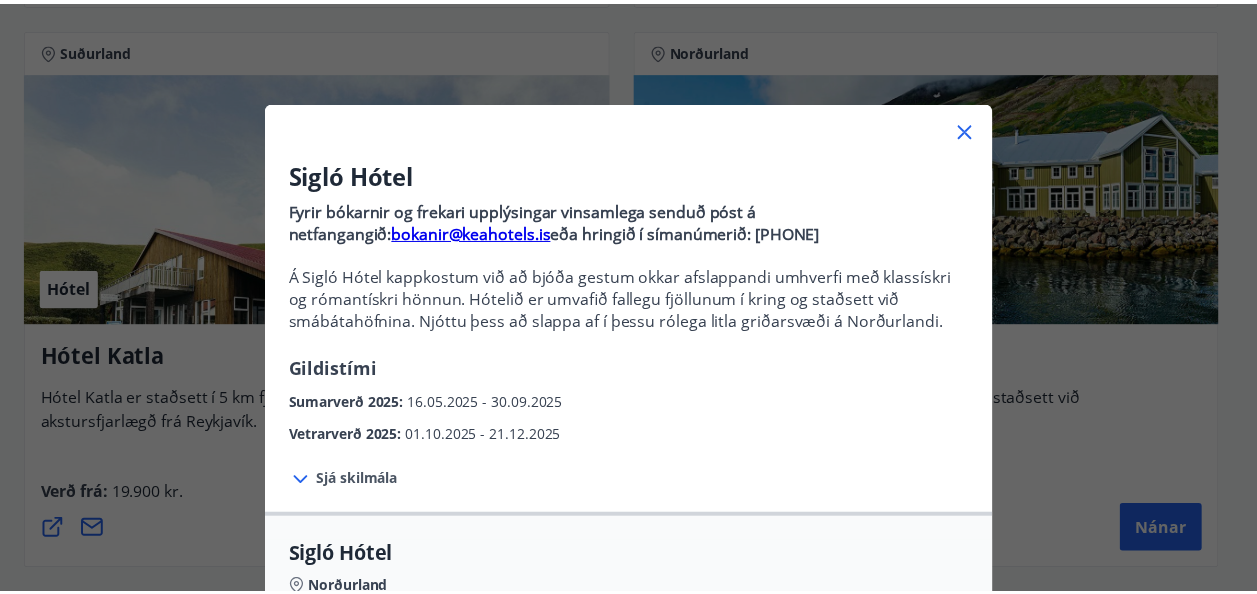 scroll, scrollTop: 0, scrollLeft: 0, axis: both 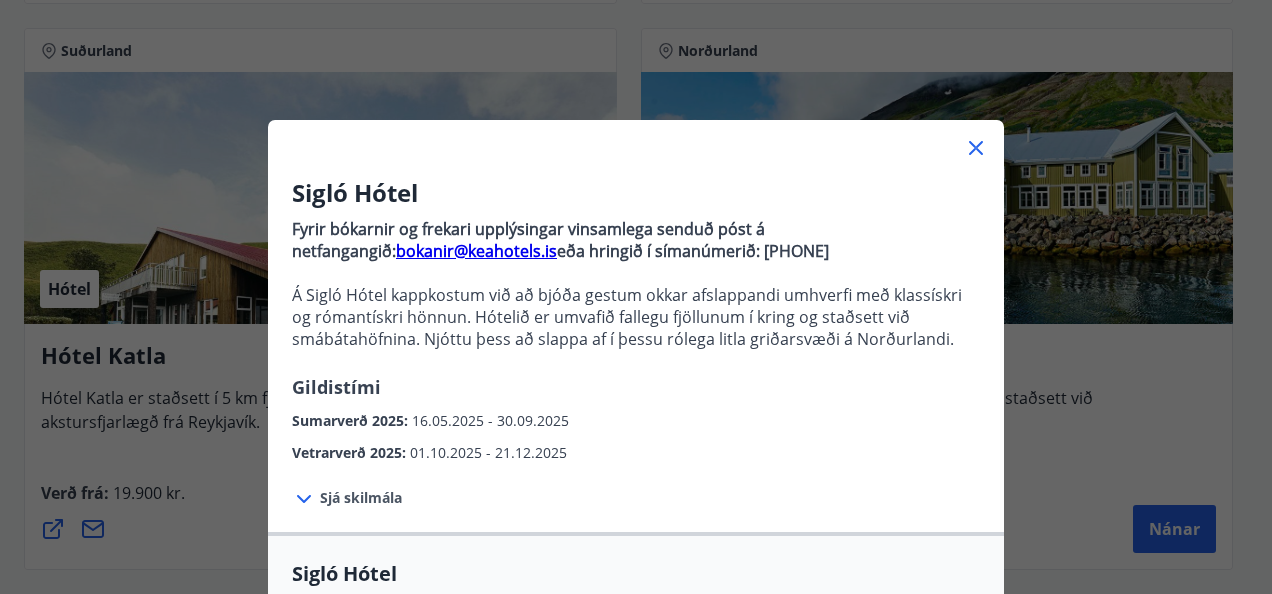 click 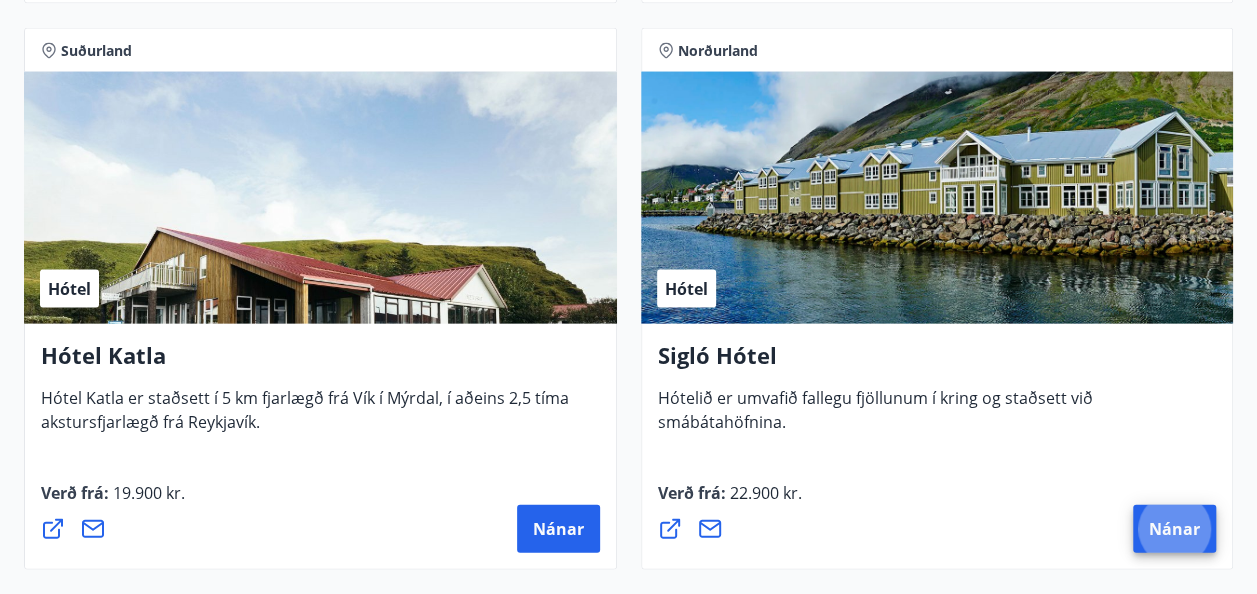 type 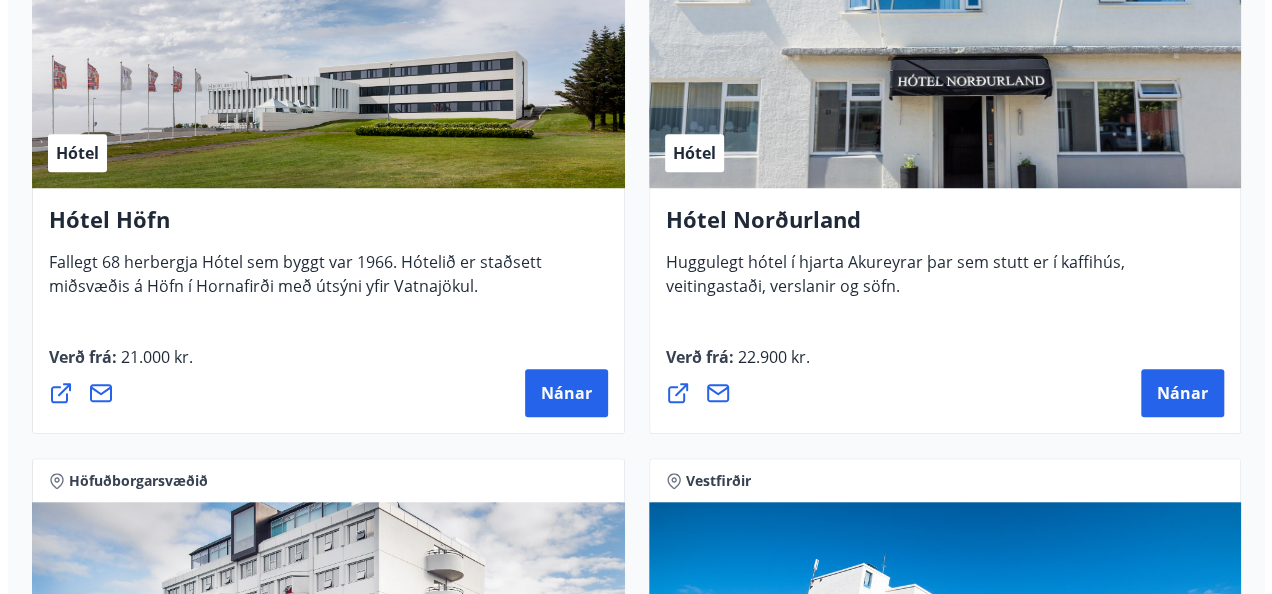scroll, scrollTop: 4400, scrollLeft: 0, axis: vertical 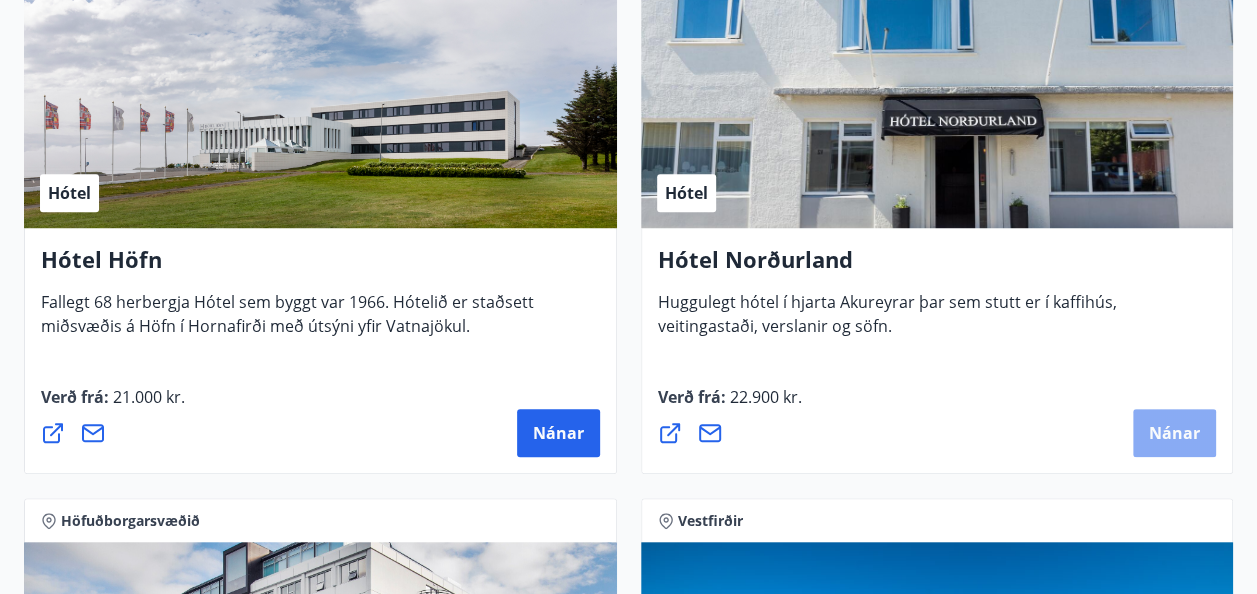 click on "Nánar" at bounding box center [1174, 433] 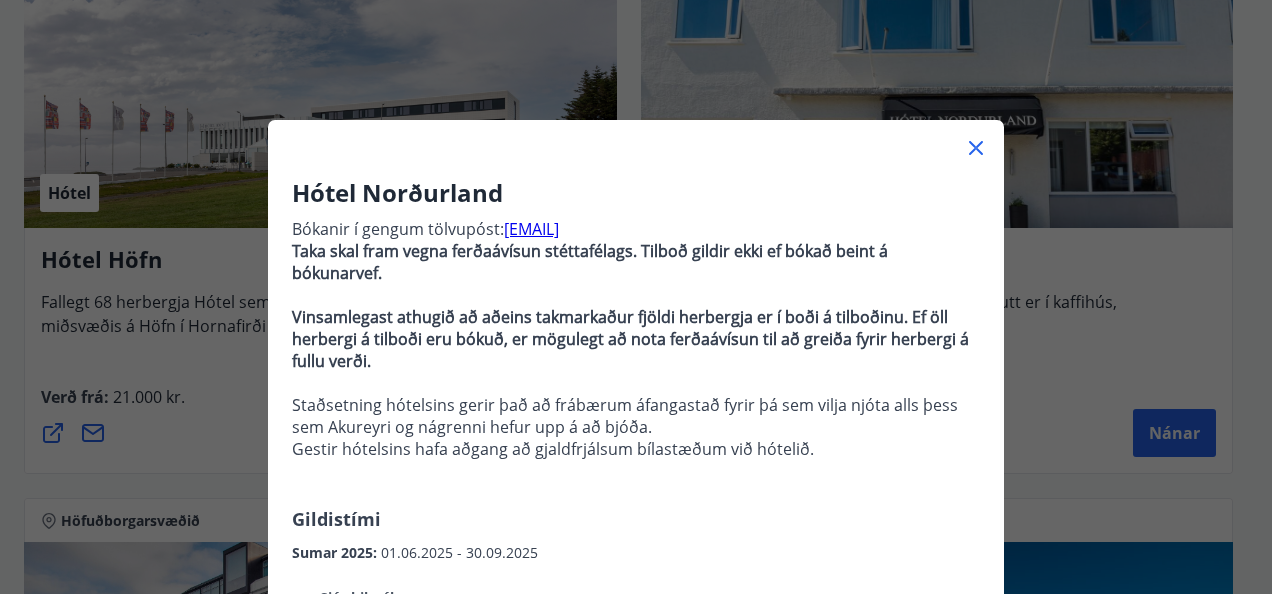click on "Hótel Norðurland Bókanir í gengum tölvupóst:    [EMAIL]
Taka skal fram vegna ferðaávísun stéttafélags. Tilboð gildir ekki ef bókað beint á bókunarvef.
Vinsamlegast athugið að aðeins takmarkaður fjöldi herbergja er í boði á tilboðinu. Ef öll herbergi á tilboði eru bókuð, er mögulegt að nota ferðaávísun til að greiða fyrir herbergi á fullu verði.
Staðsetning hótelsins gerir það að frábærum áfangastað fyrir þá sem vilja njóta alls þess sem [CITY] og nágrenni hefur upp á að bjóða.
Gestir hótelsins hafa aðgang að  gjaldfrjálsum bílastæðum við hótelið.
Gildistími Sumar 2025 : [DATE] - [DATE]" at bounding box center [636, 370] 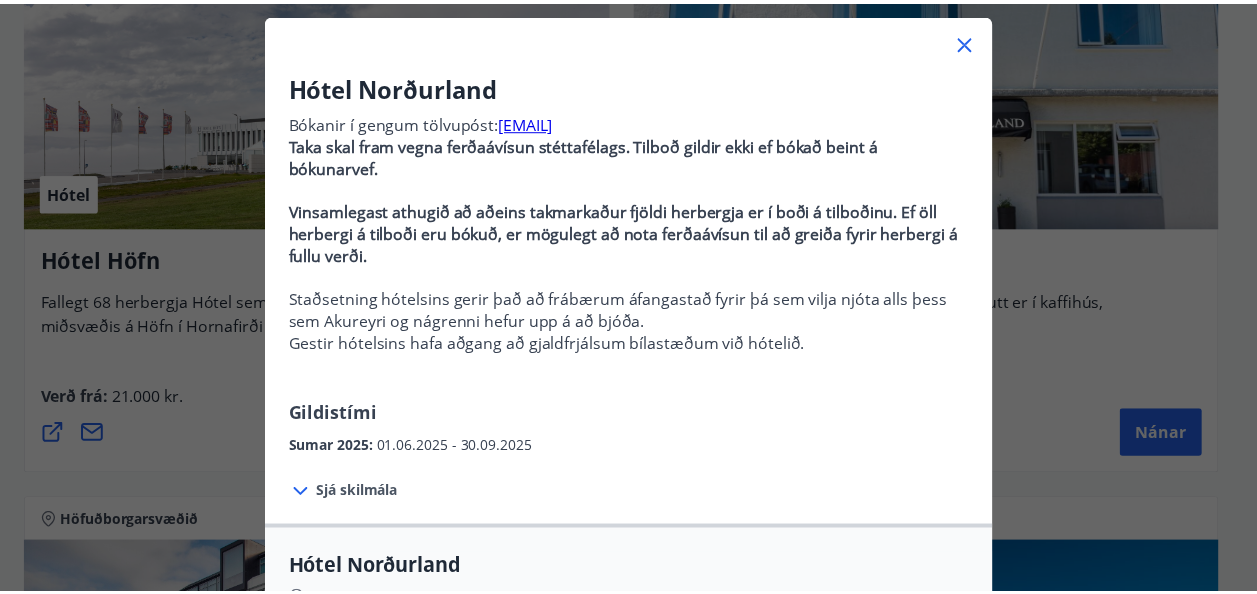 scroll, scrollTop: 0, scrollLeft: 0, axis: both 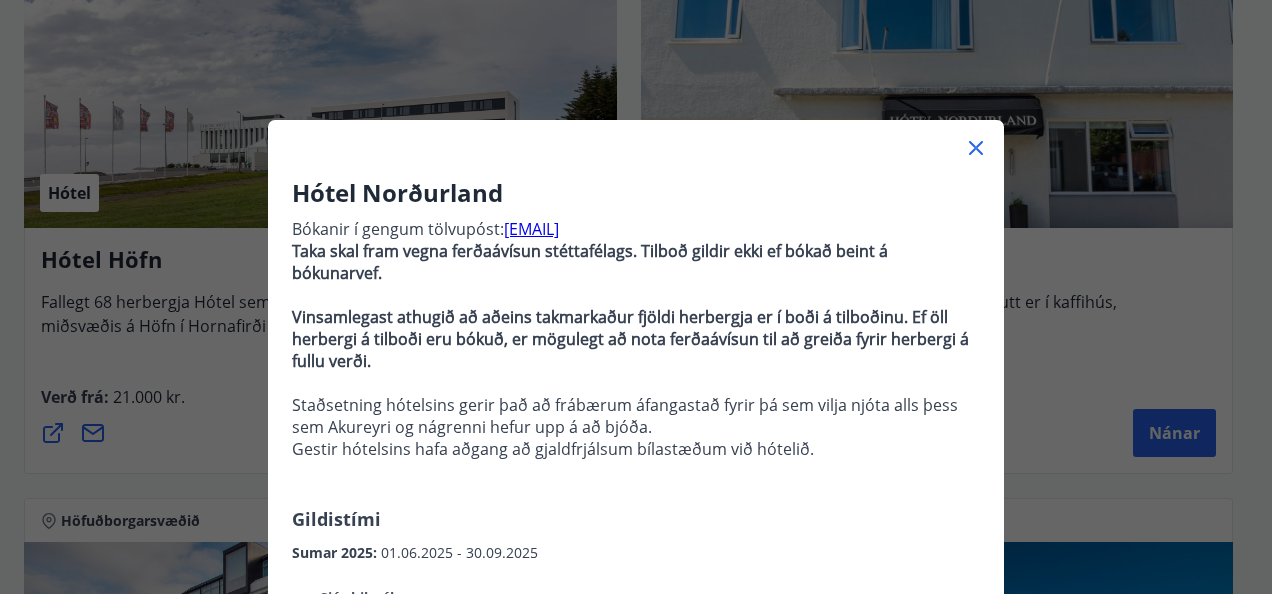 click 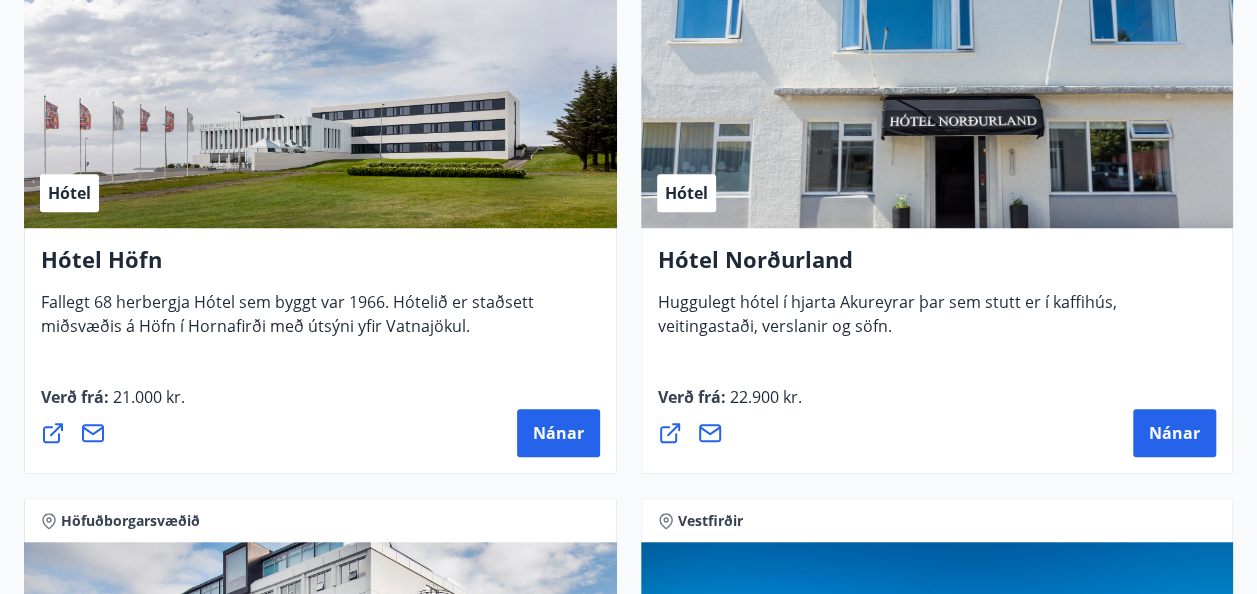 click on "Hótel" at bounding box center (937, 102) 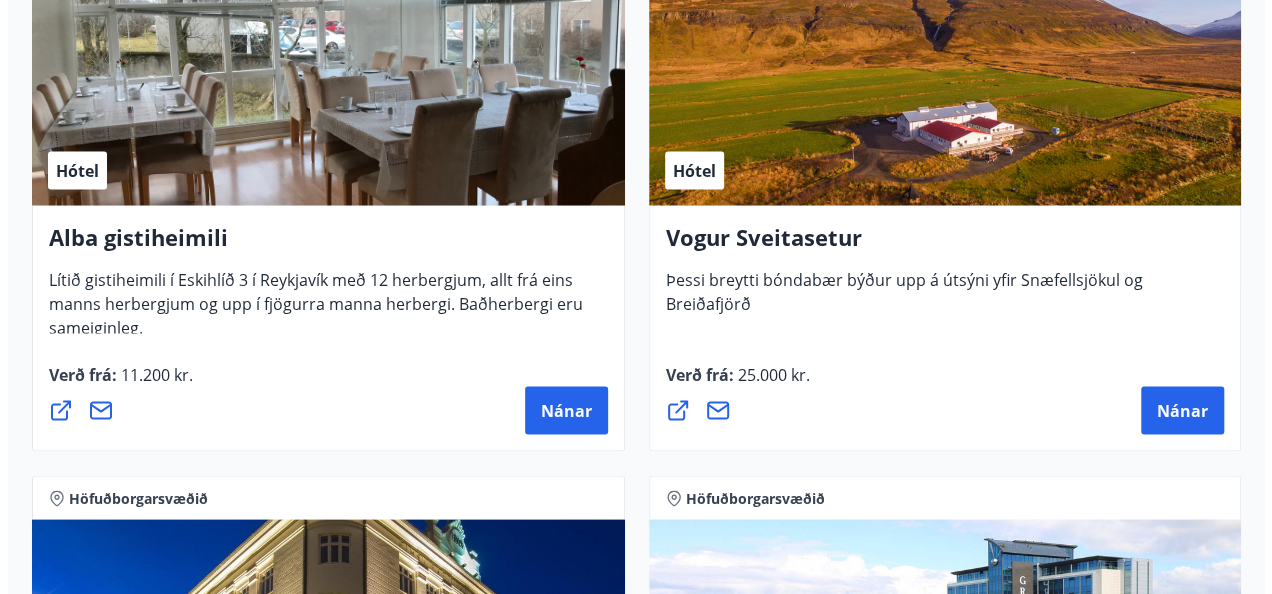 scroll, scrollTop: 5560, scrollLeft: 0, axis: vertical 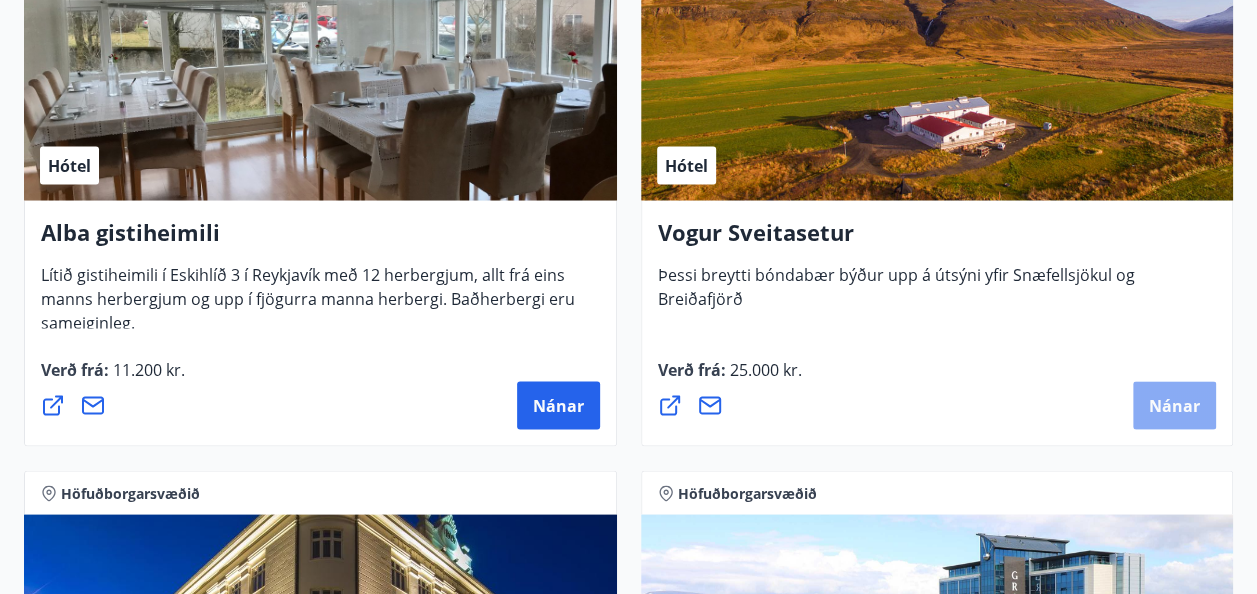 click on "Nánar" at bounding box center [1174, 405] 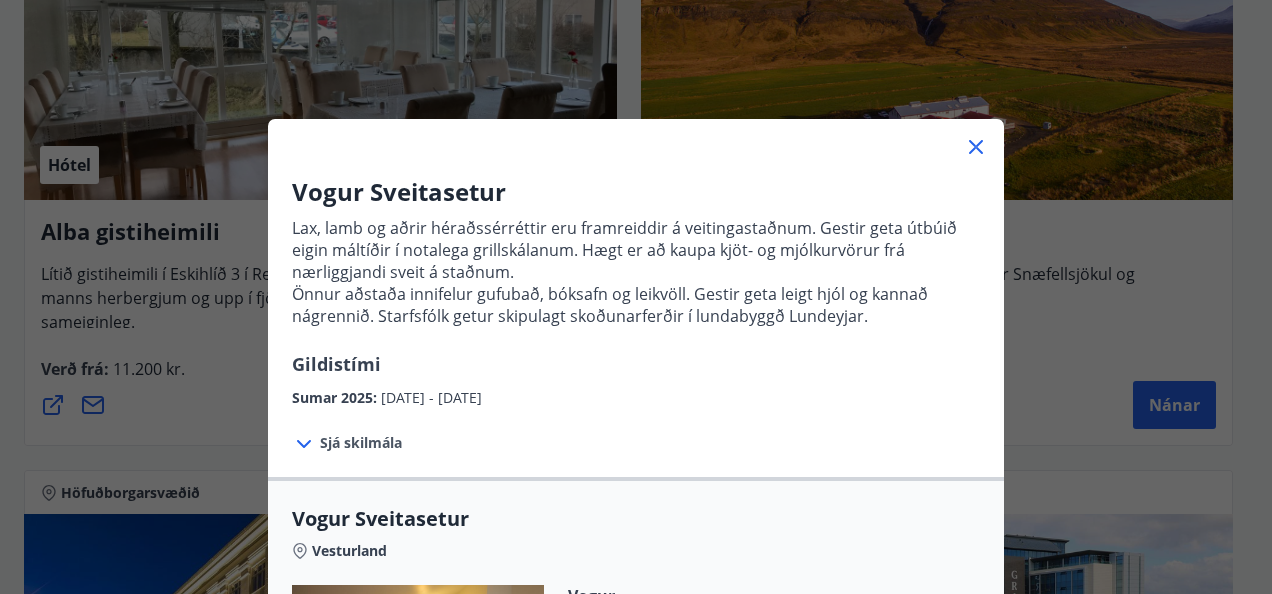 scroll, scrollTop: 0, scrollLeft: 0, axis: both 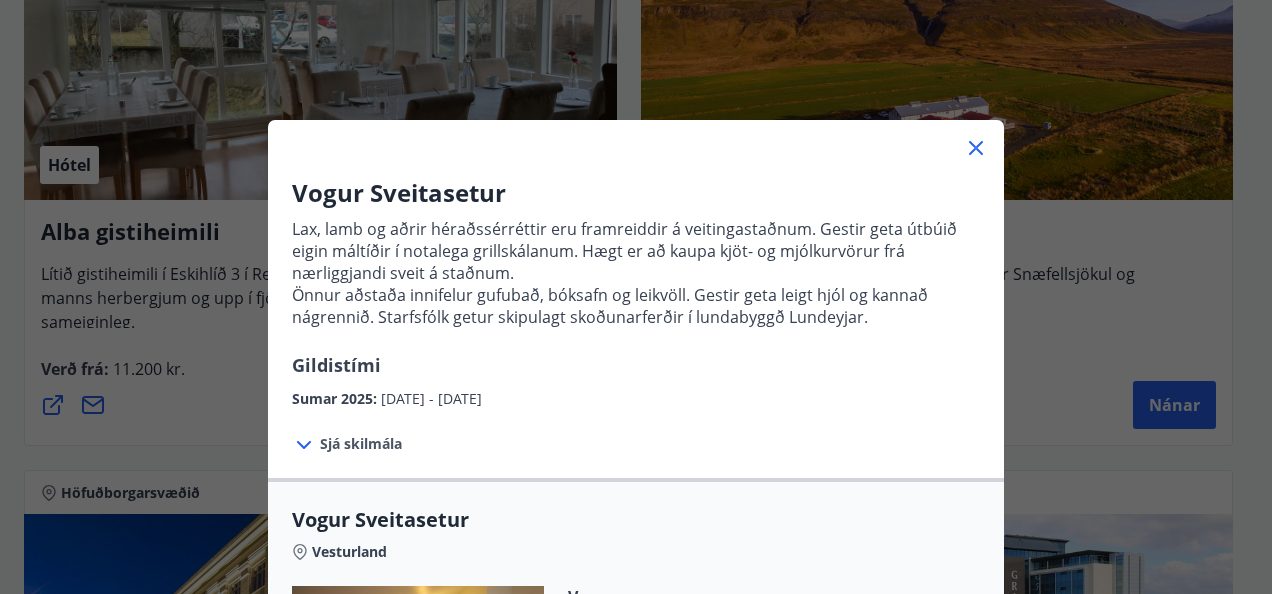 click 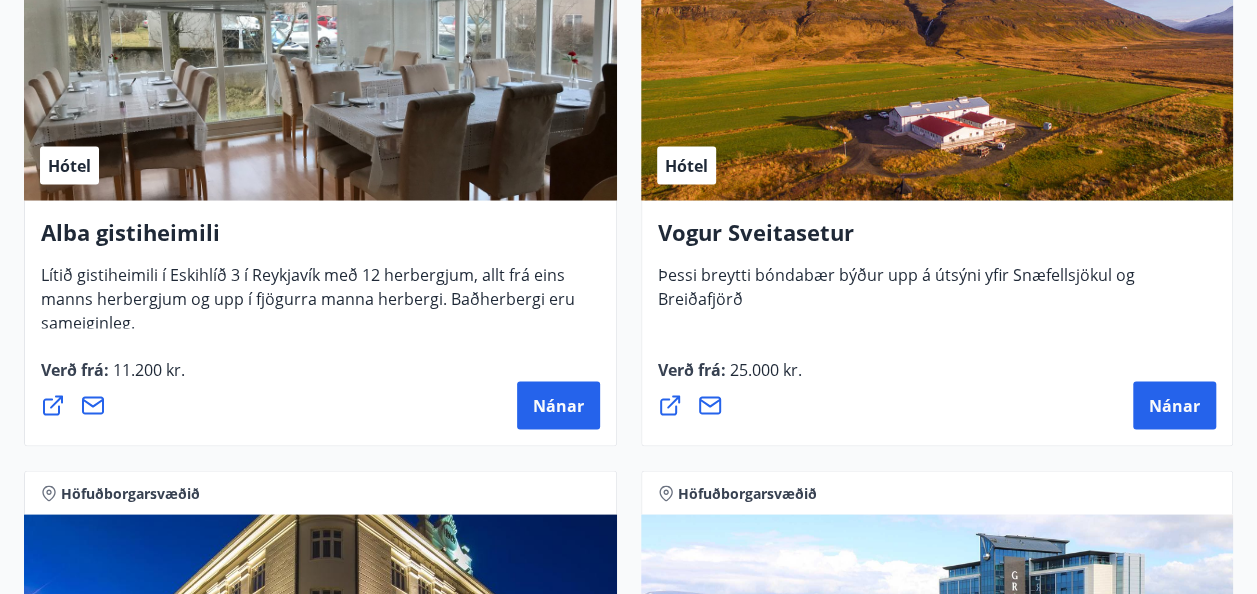 click on "Hótel" at bounding box center (937, 74) 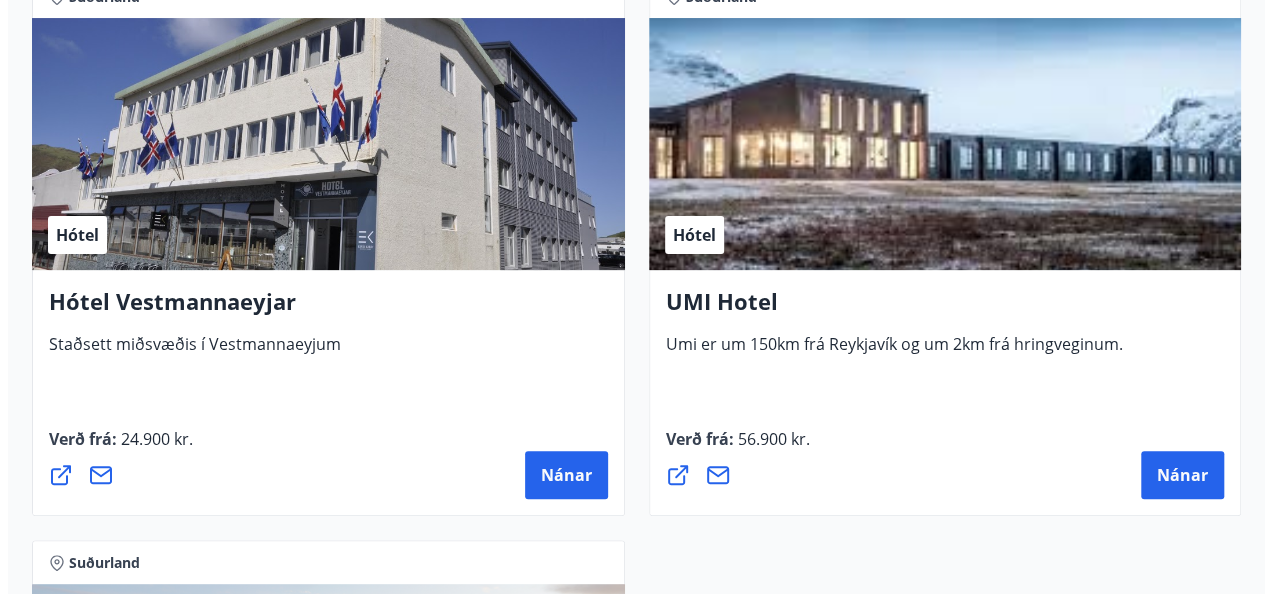 scroll, scrollTop: 7760, scrollLeft: 0, axis: vertical 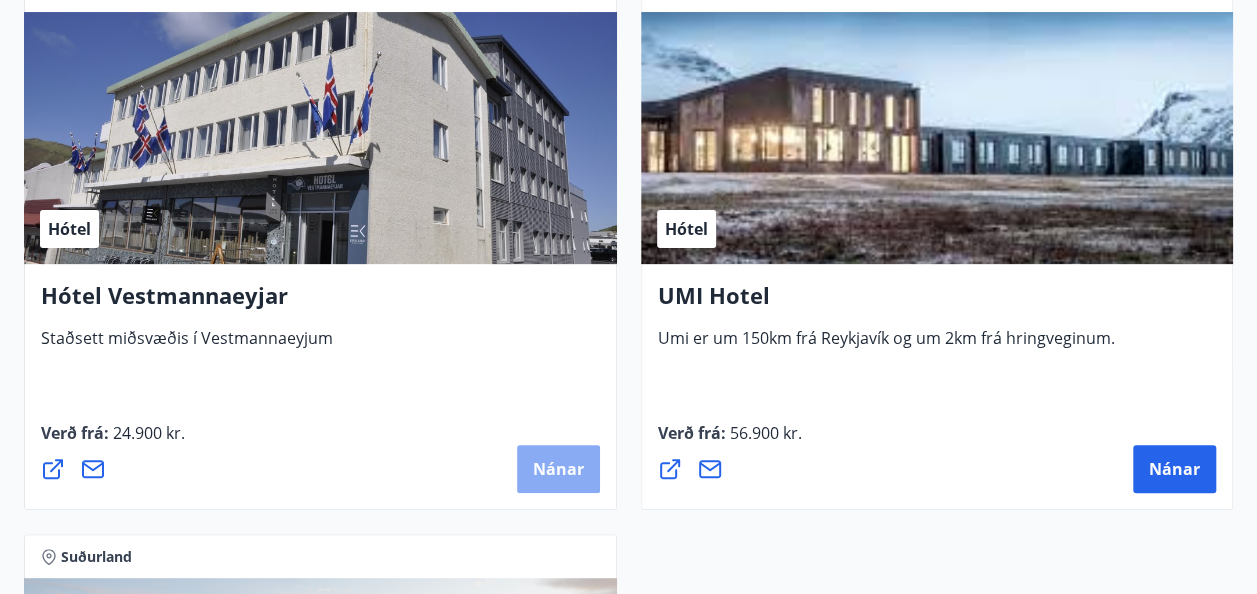 click on "Nánar" at bounding box center (558, 469) 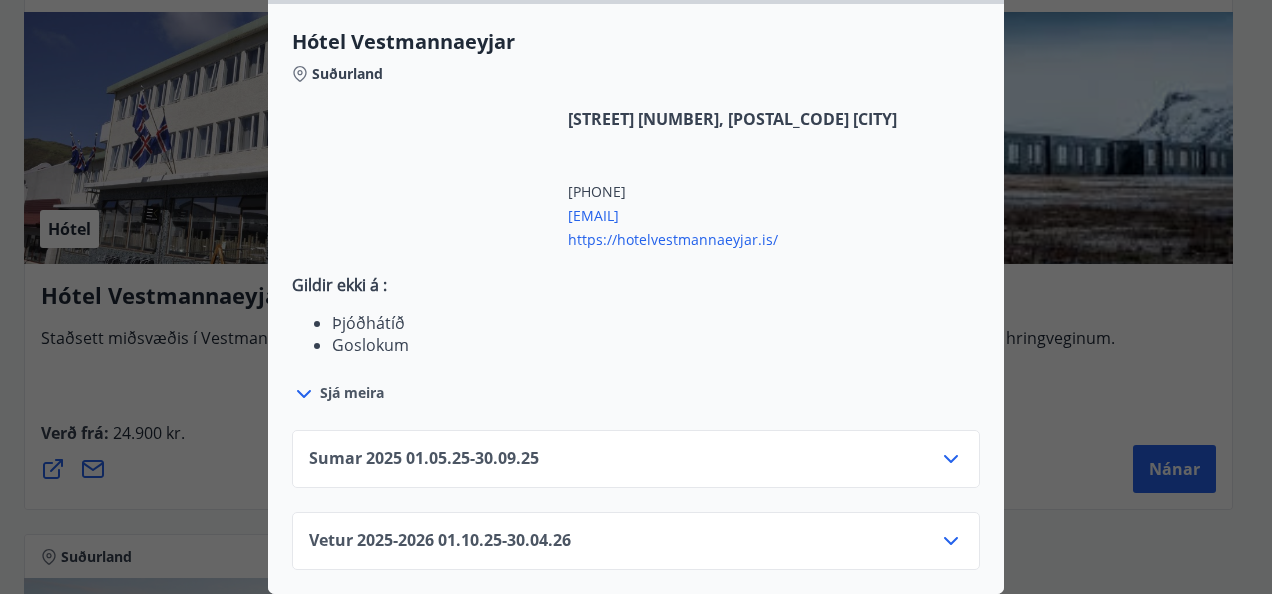 scroll, scrollTop: 678, scrollLeft: 0, axis: vertical 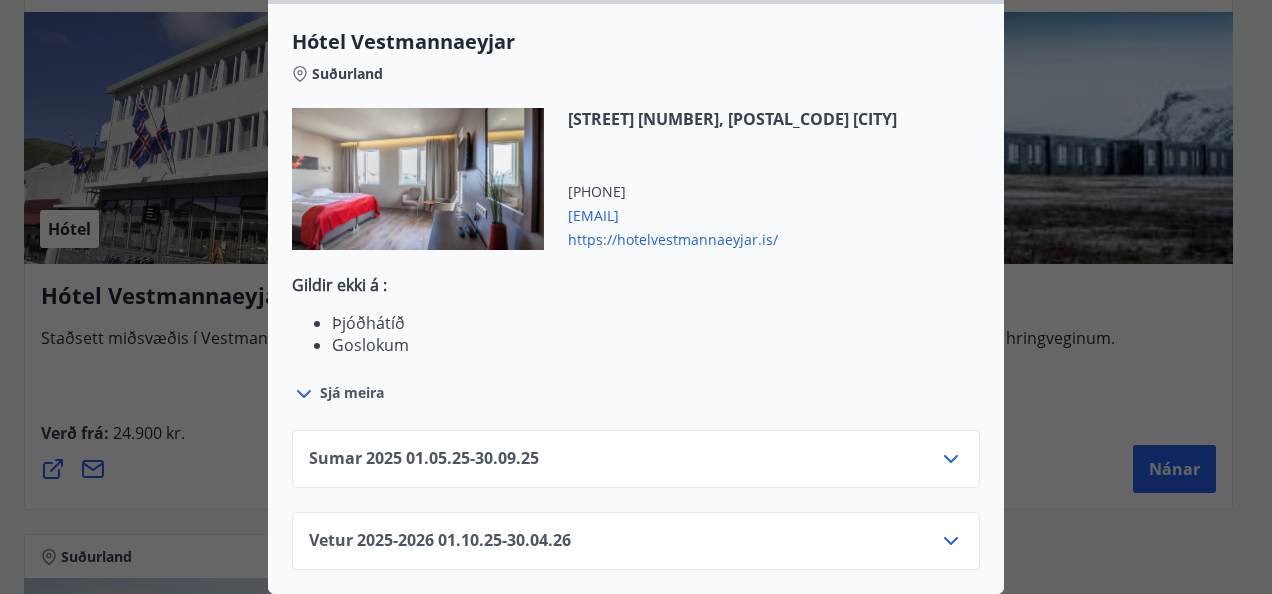 click 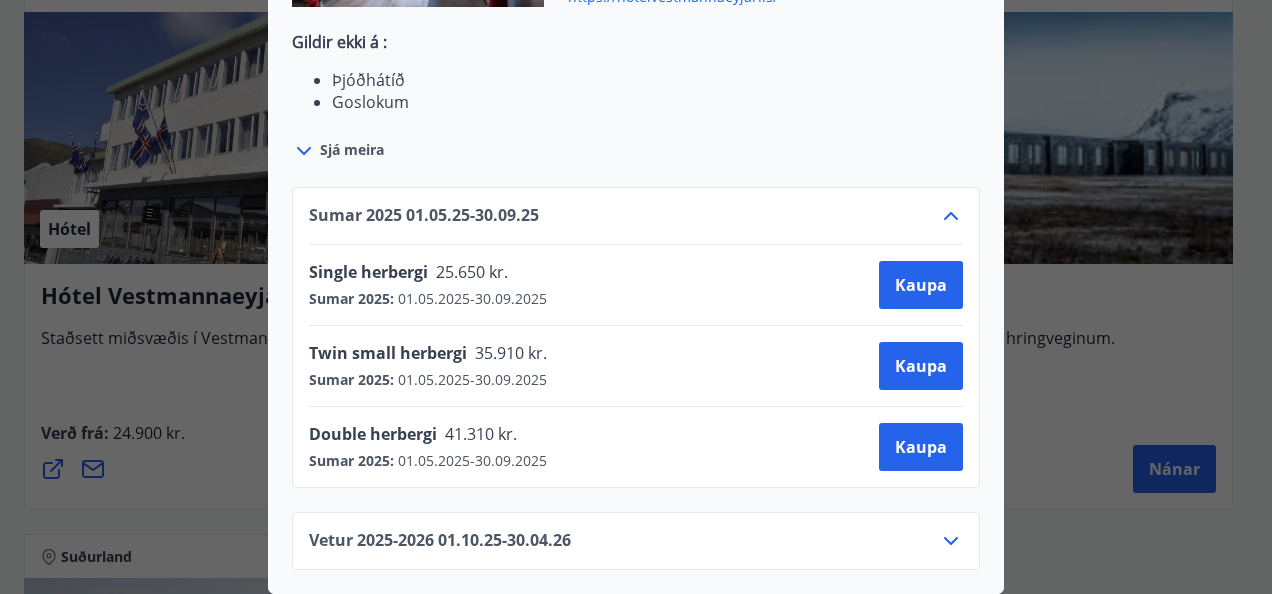 scroll, scrollTop: 920, scrollLeft: 0, axis: vertical 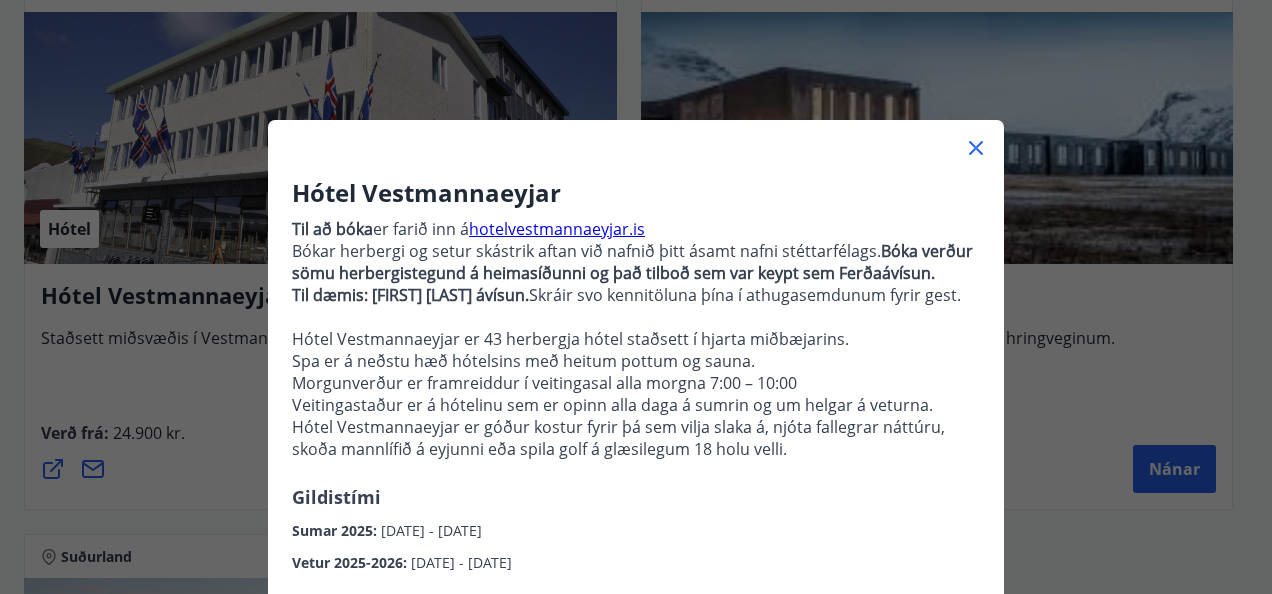 click 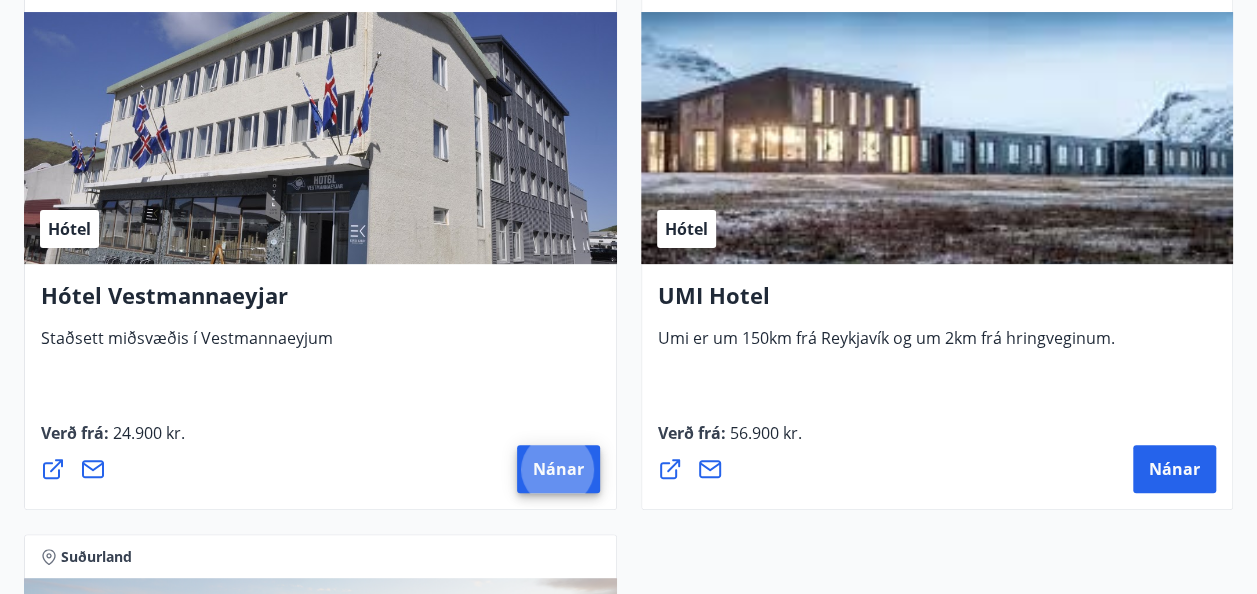 type 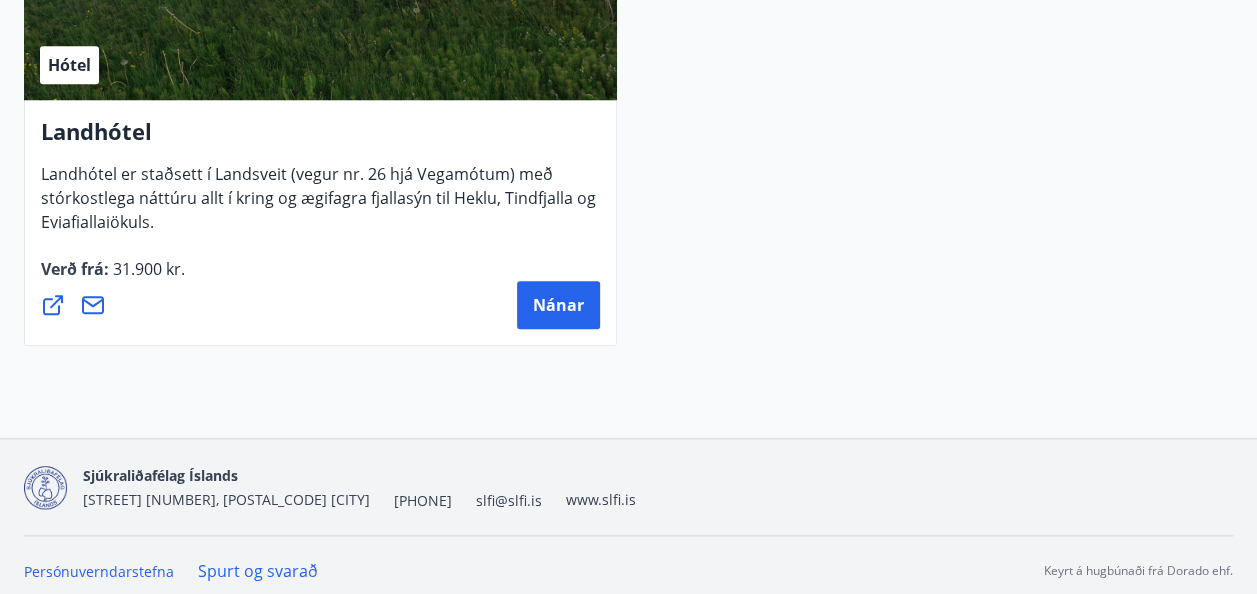 scroll, scrollTop: 8500, scrollLeft: 0, axis: vertical 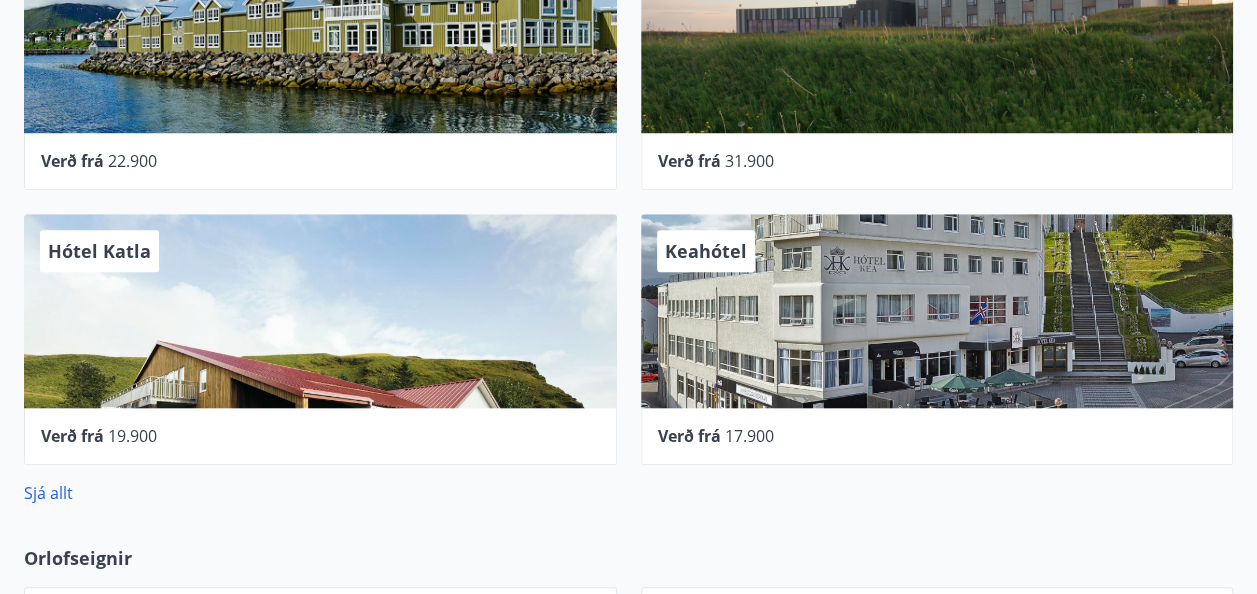 click on "17.900" at bounding box center (749, 436) 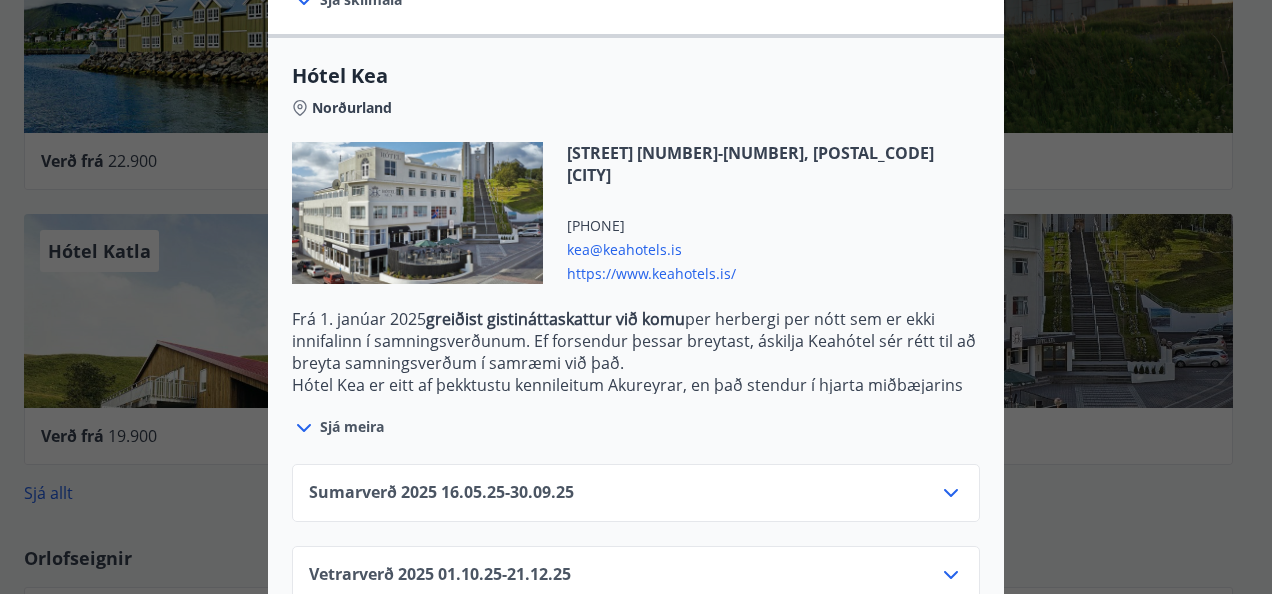 scroll, scrollTop: 546, scrollLeft: 0, axis: vertical 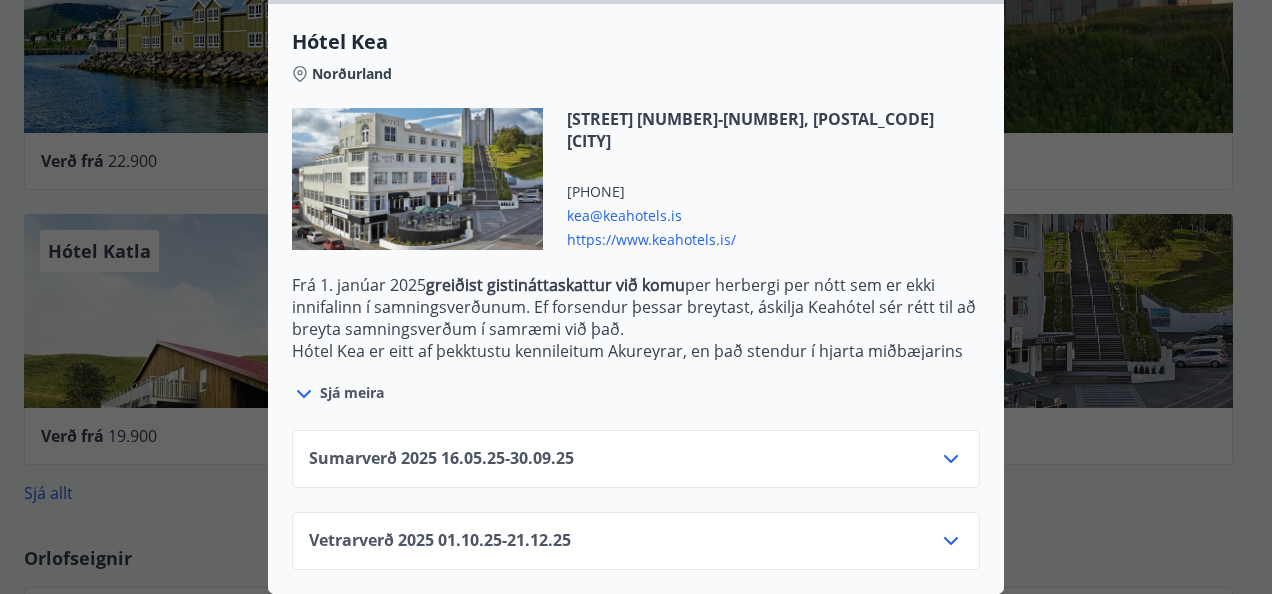 click 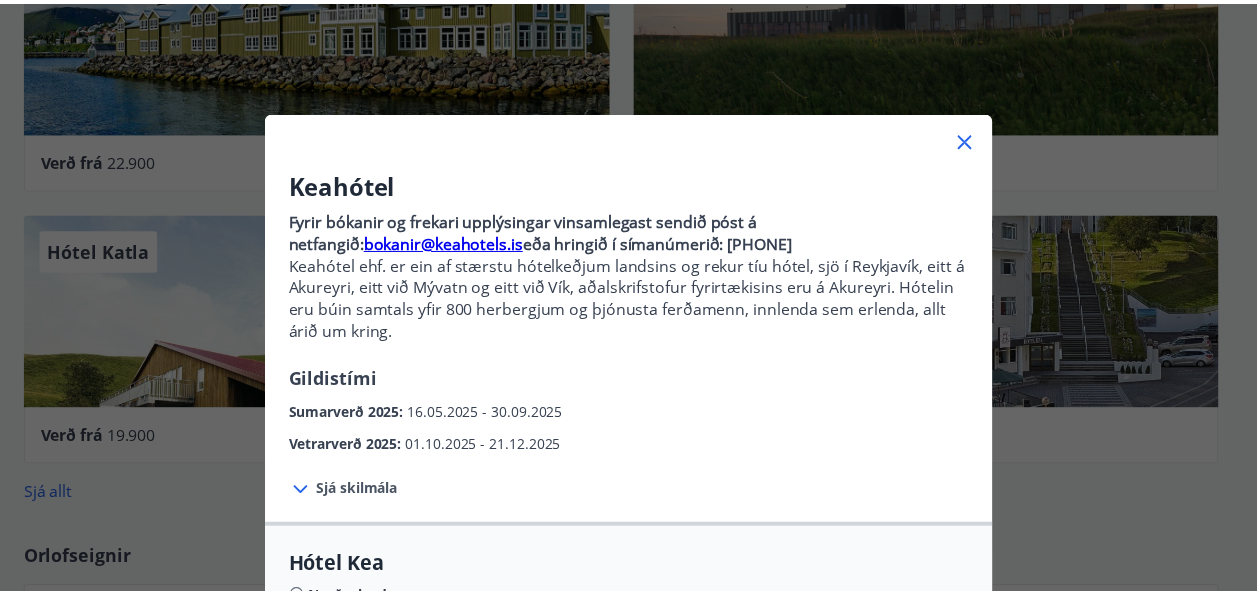 scroll, scrollTop: 0, scrollLeft: 0, axis: both 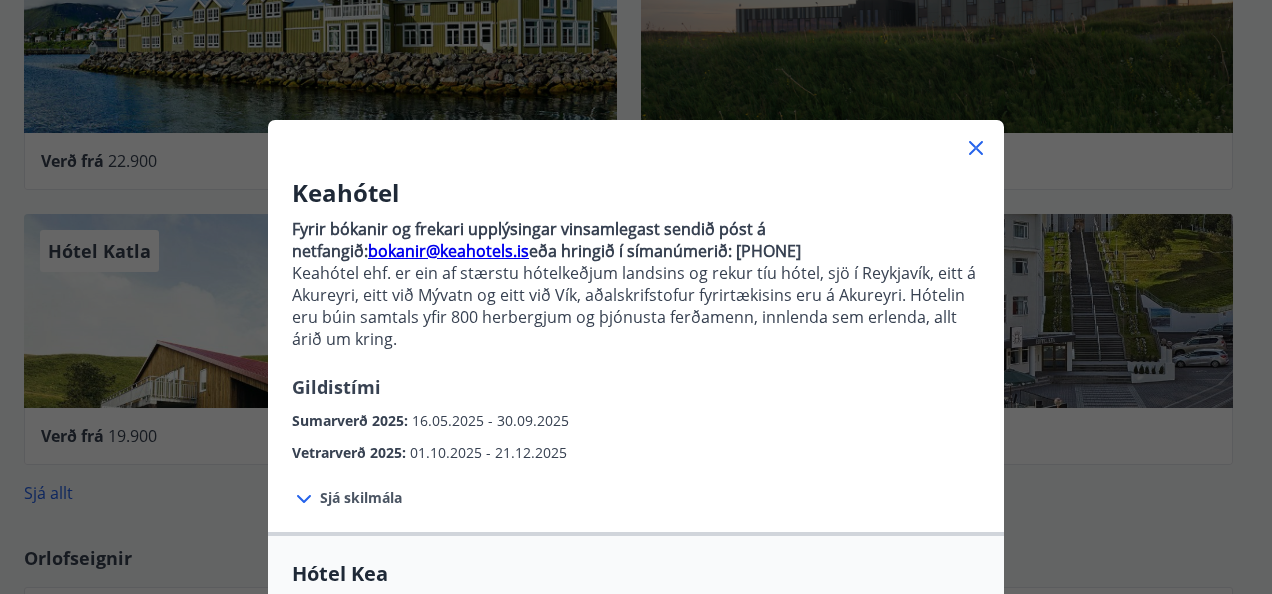 click 